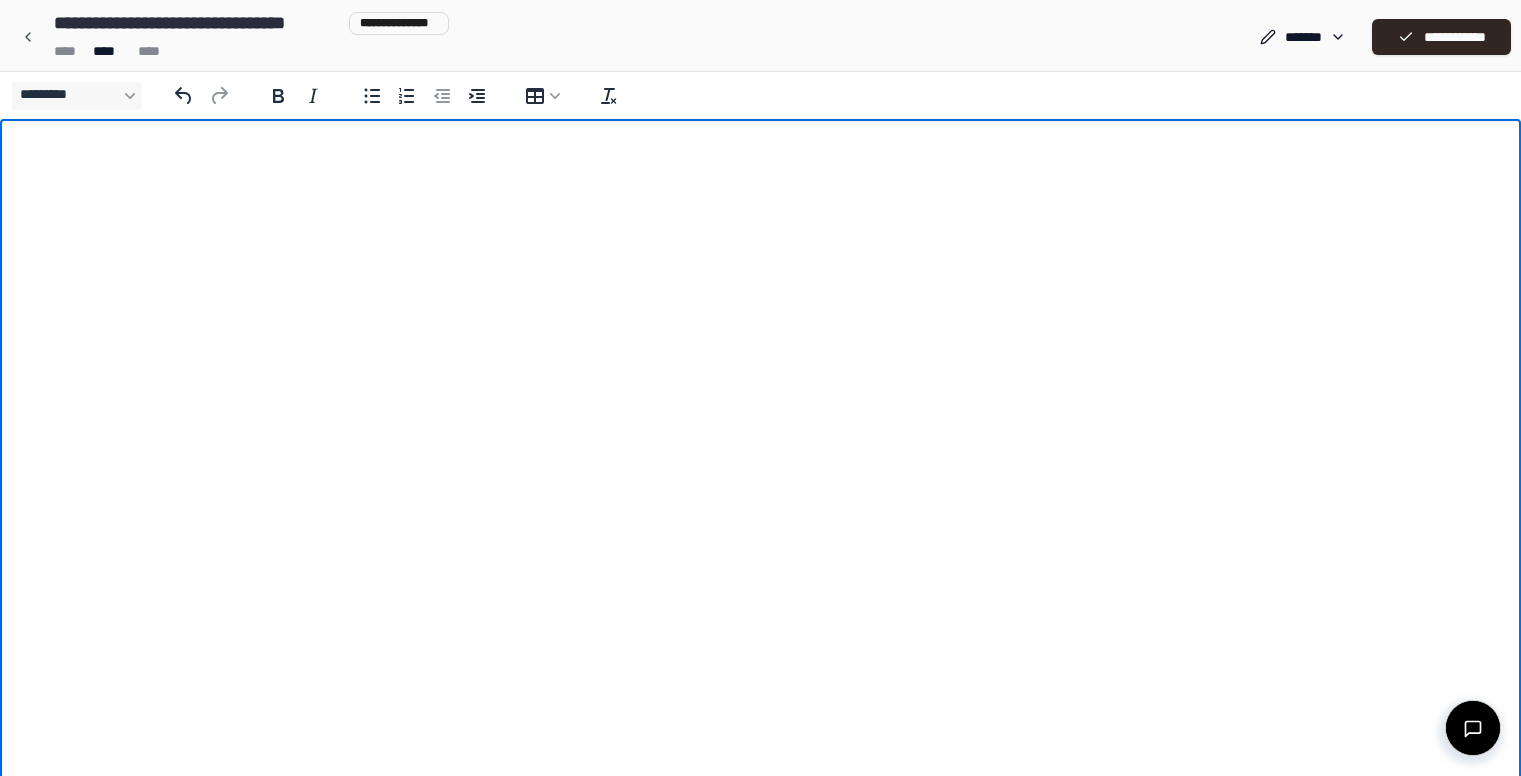 scroll, scrollTop: 0, scrollLeft: 0, axis: both 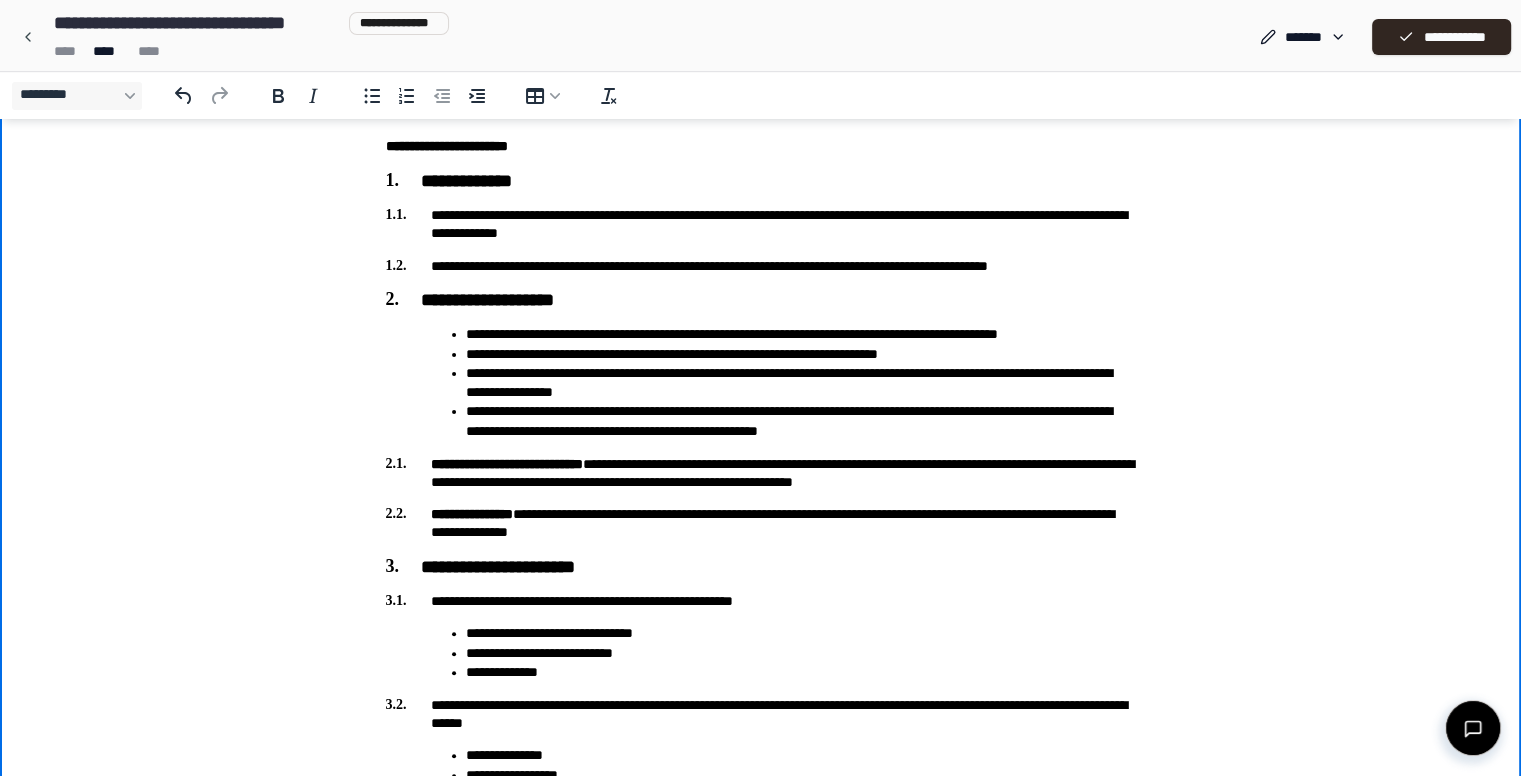 click on "**********" at bounding box center (761, 301) 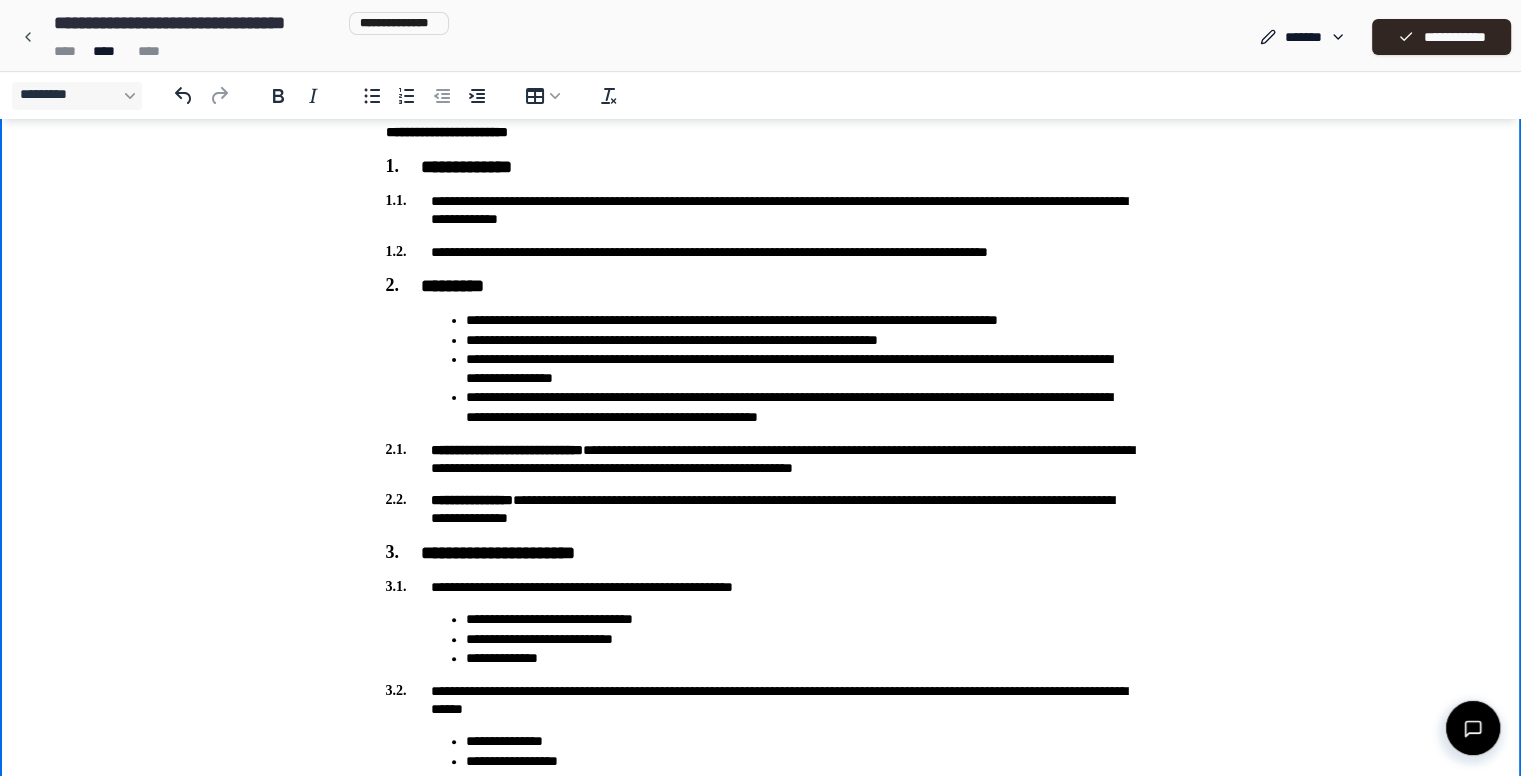 scroll, scrollTop: 472, scrollLeft: 0, axis: vertical 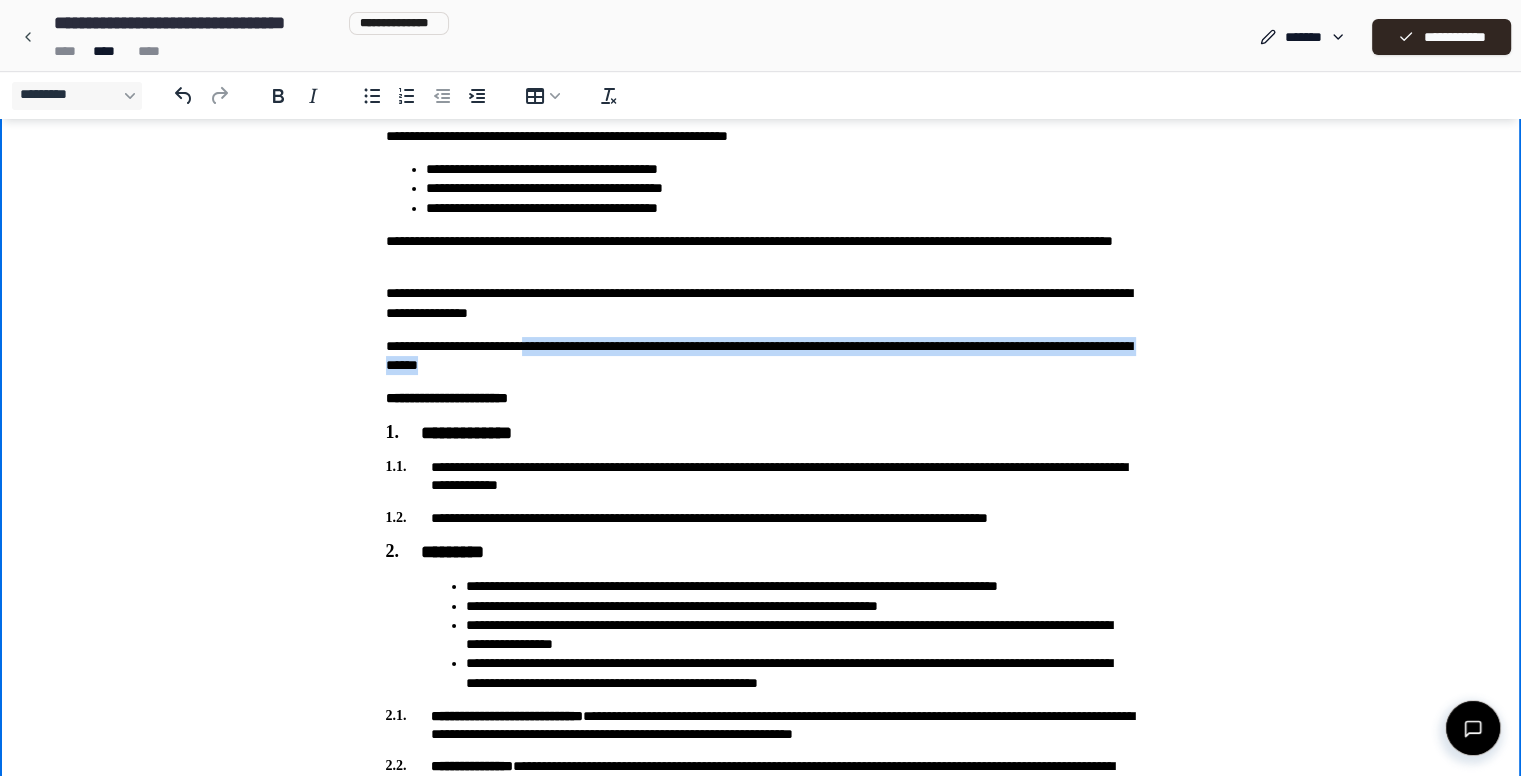 drag, startPoint x: 616, startPoint y: 368, endPoint x: 570, endPoint y: 334, distance: 57.201397 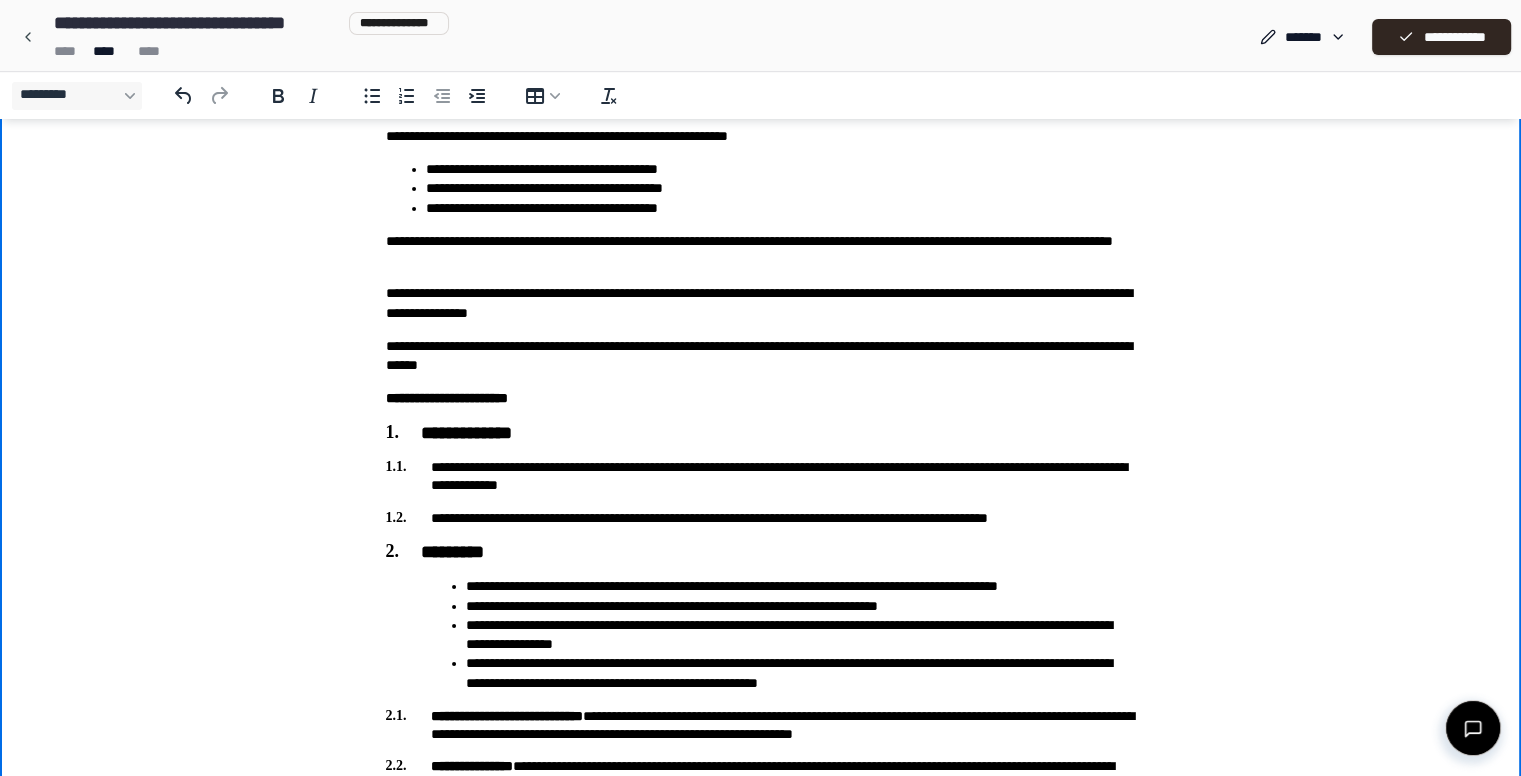 click on "**********" at bounding box center [761, 356] 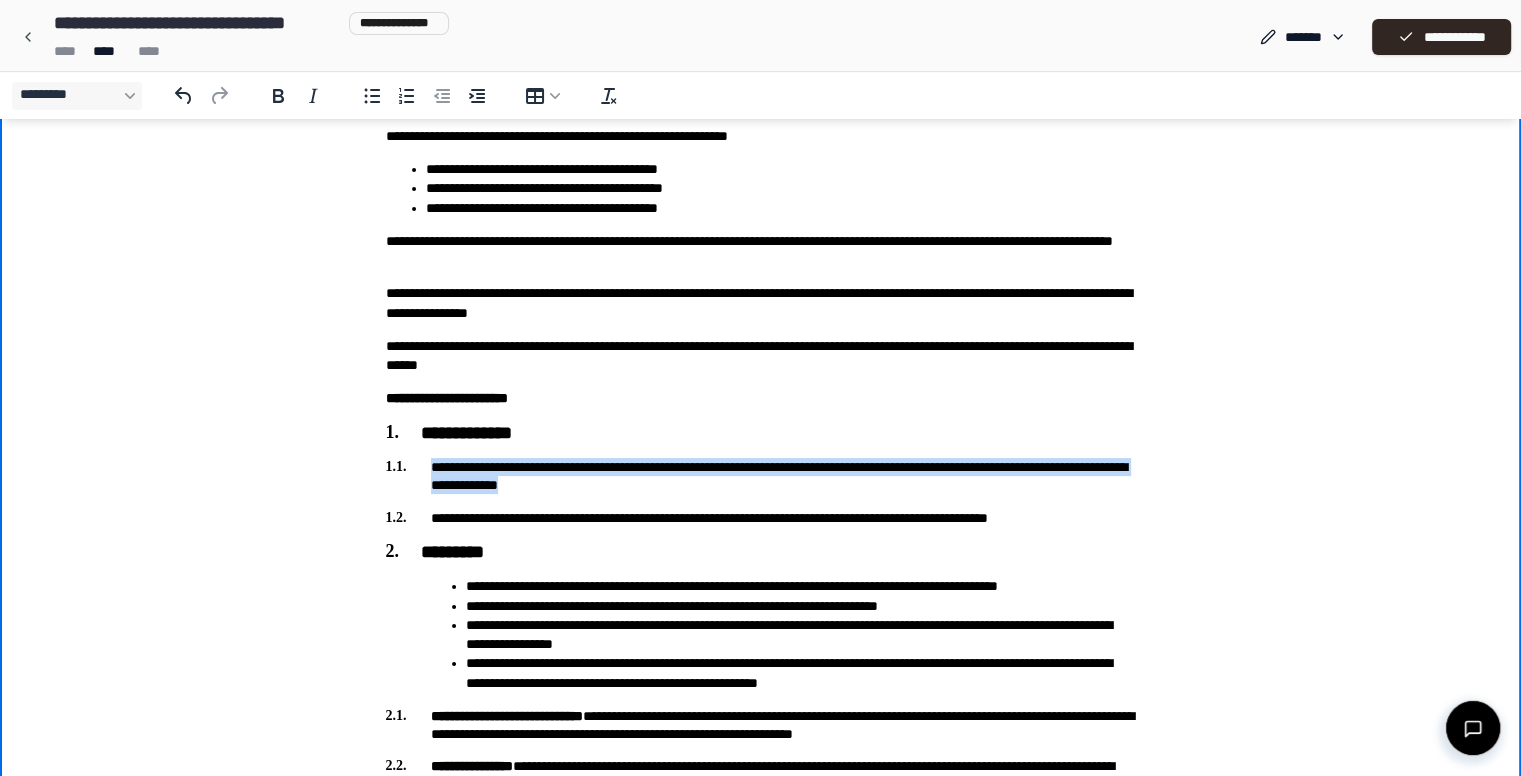 drag, startPoint x: 721, startPoint y: 492, endPoint x: 439, endPoint y: 478, distance: 282.3473 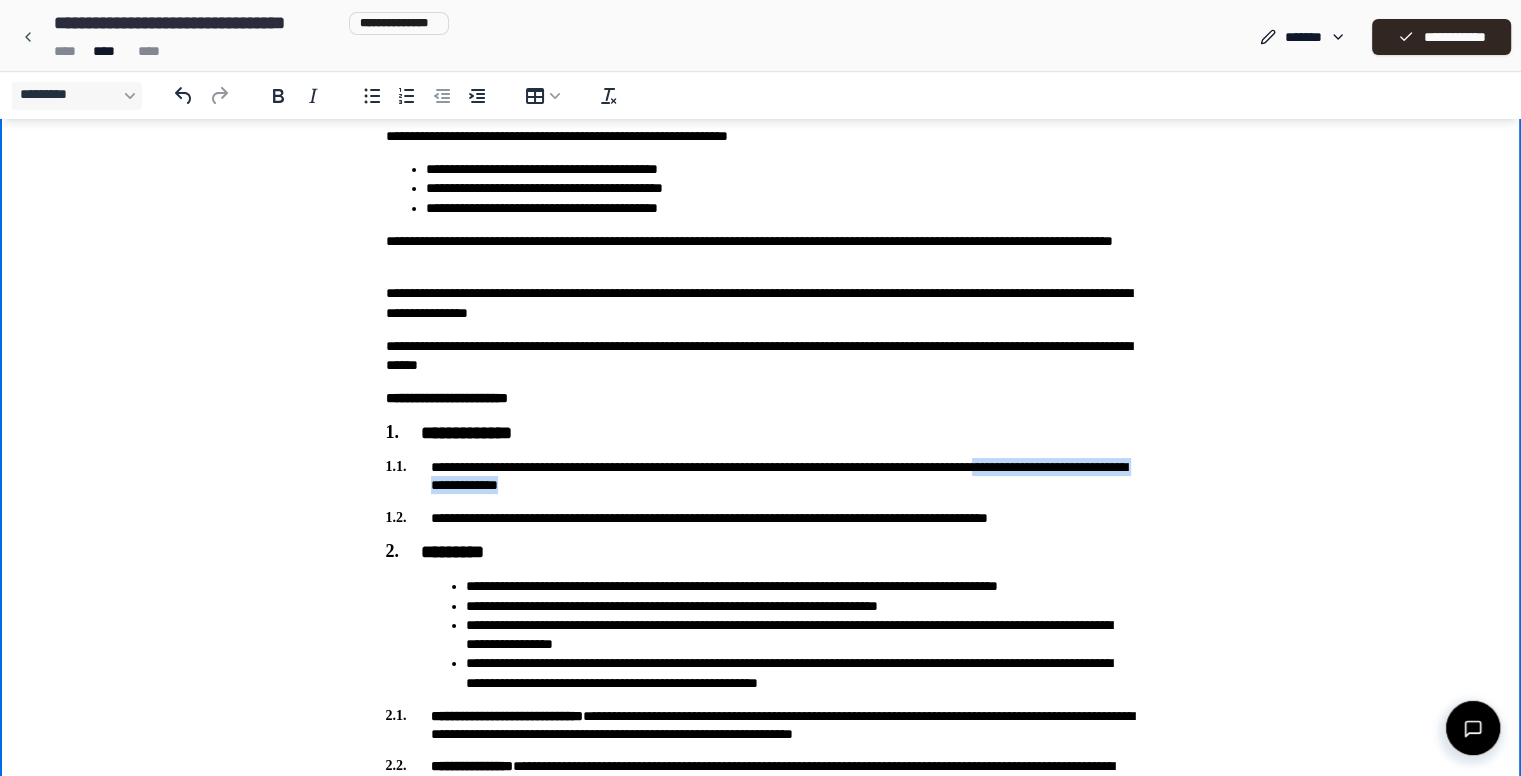 click on "**********" at bounding box center [761, 476] 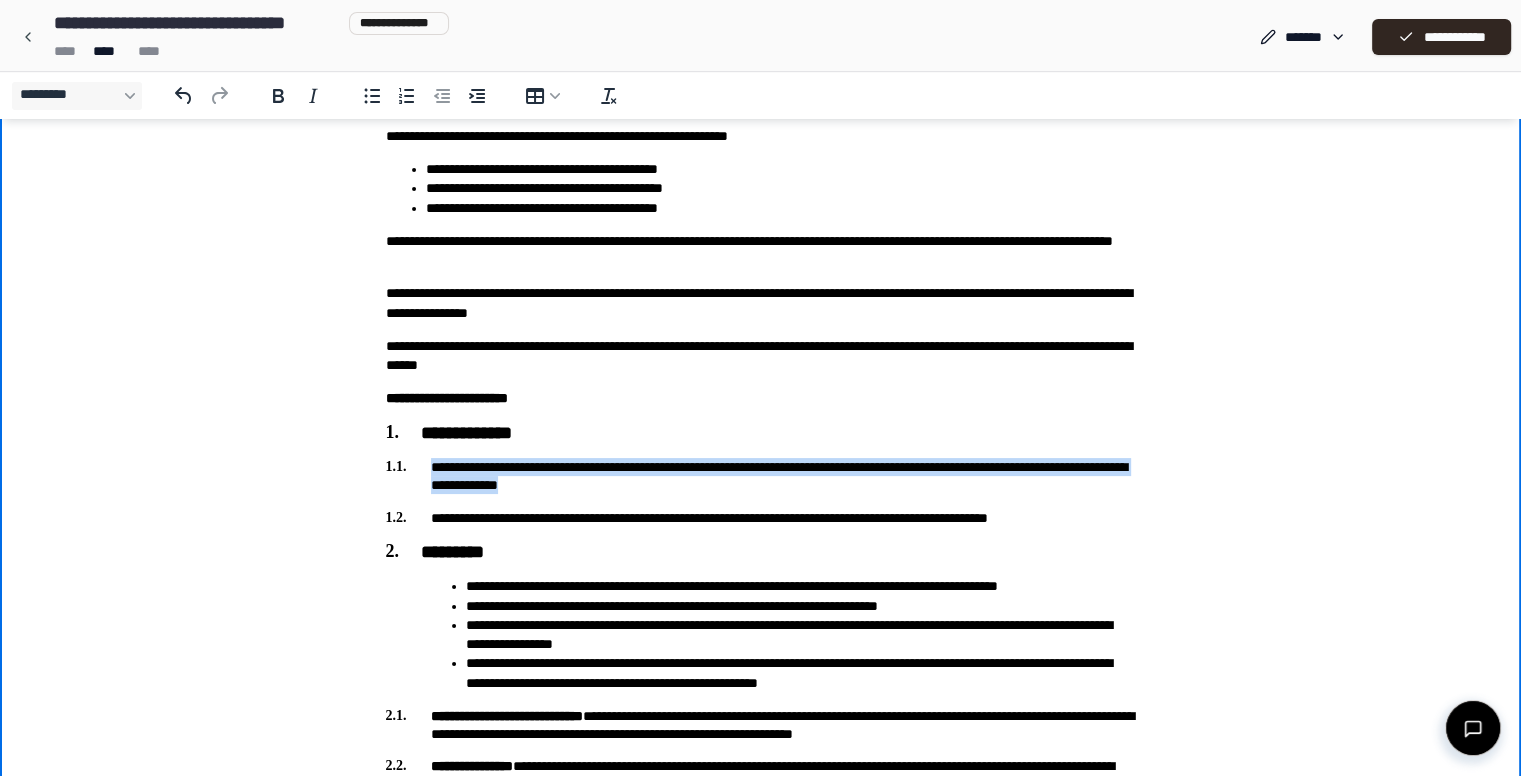 drag, startPoint x: 716, startPoint y: 480, endPoint x: 432, endPoint y: 466, distance: 284.34485 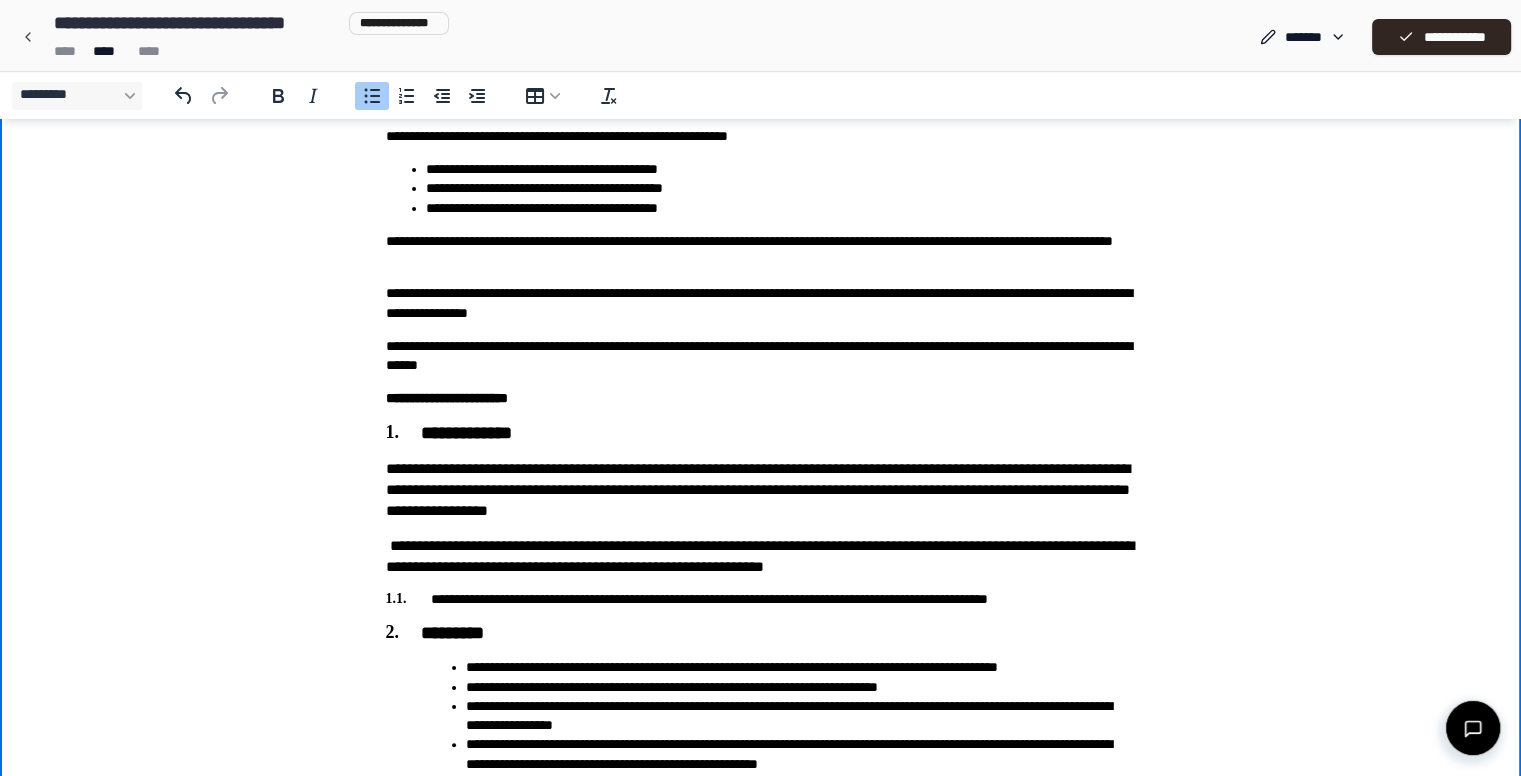 click on "**********" at bounding box center (781, 208) 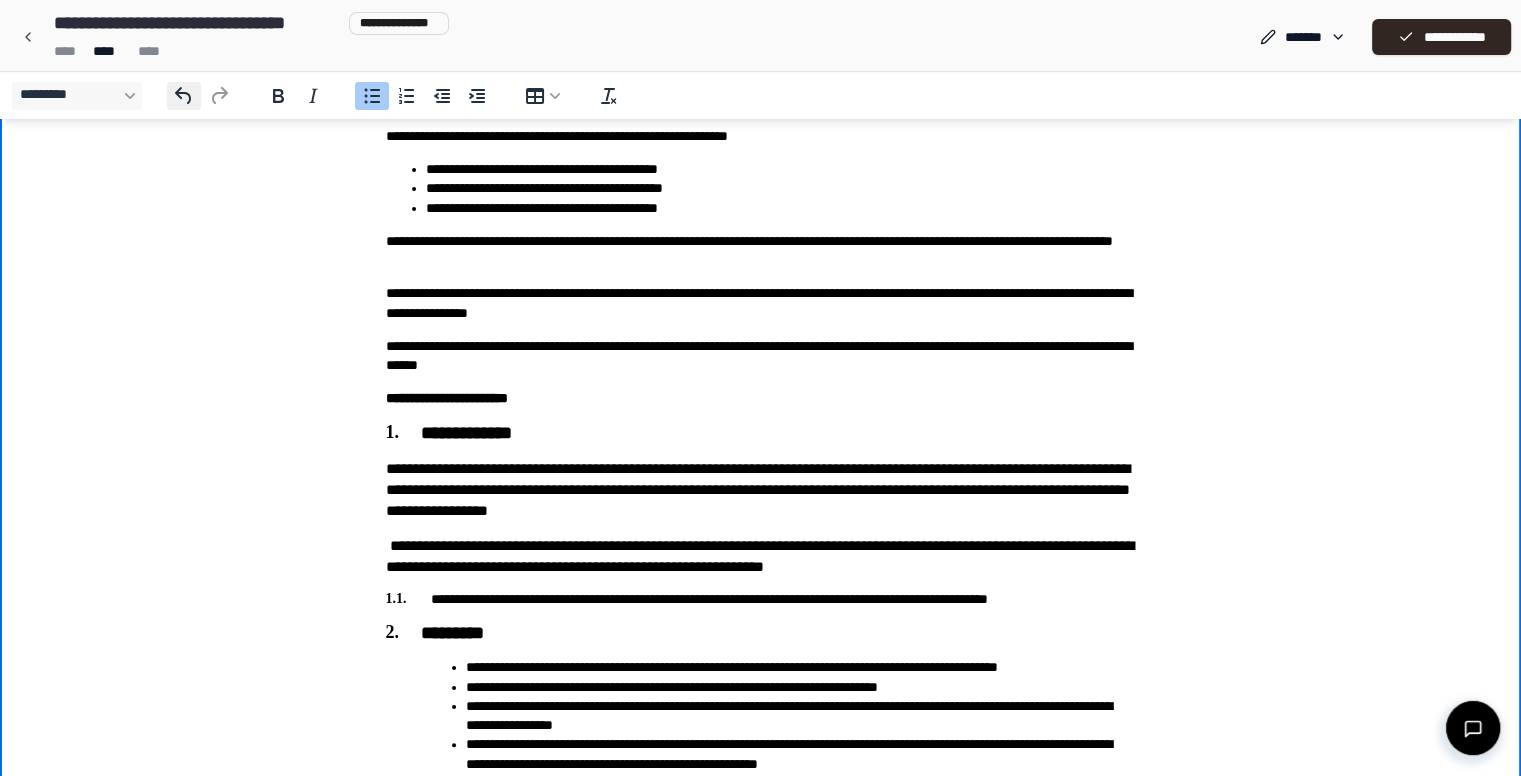 click 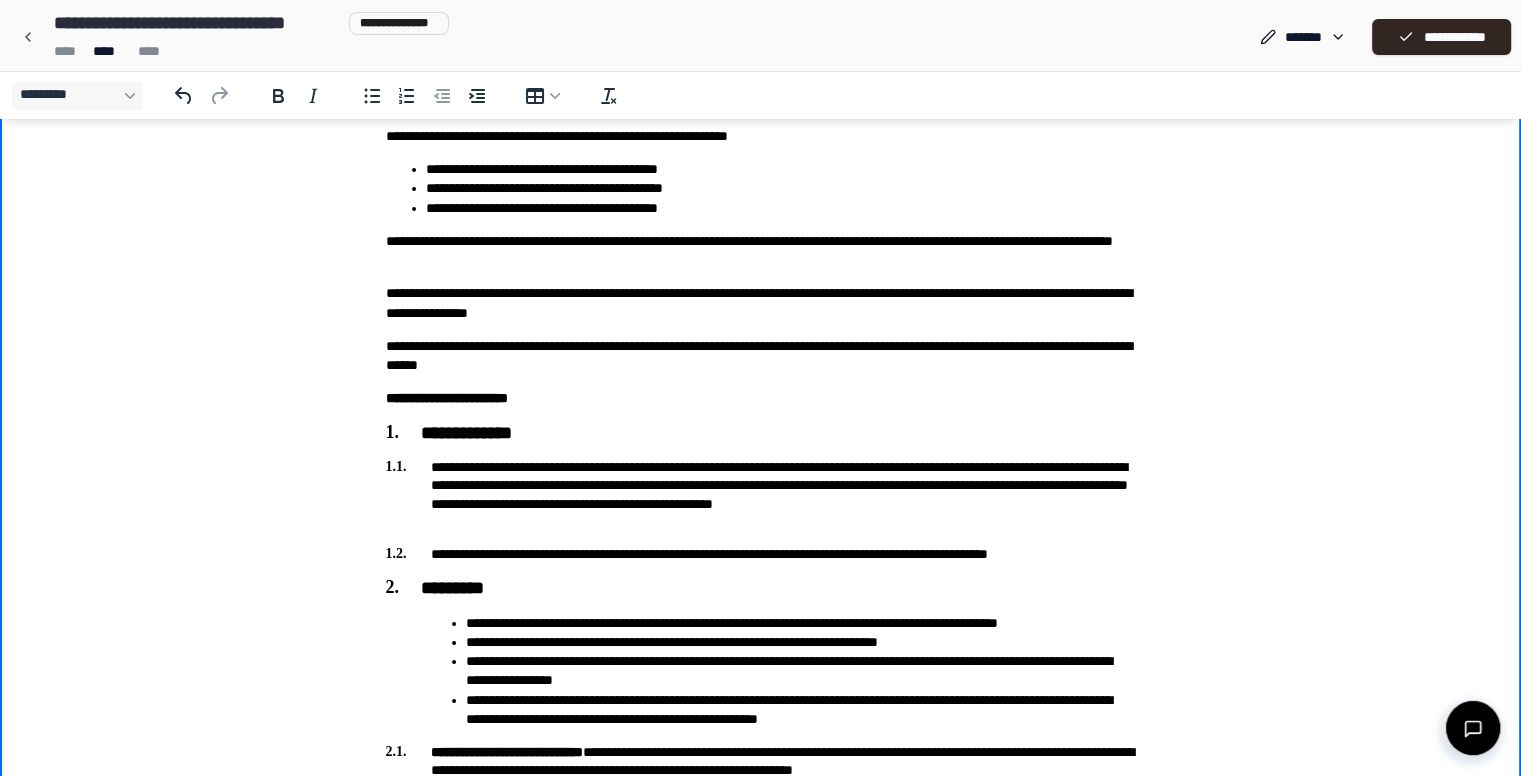 click on "**********" at bounding box center (761, 494) 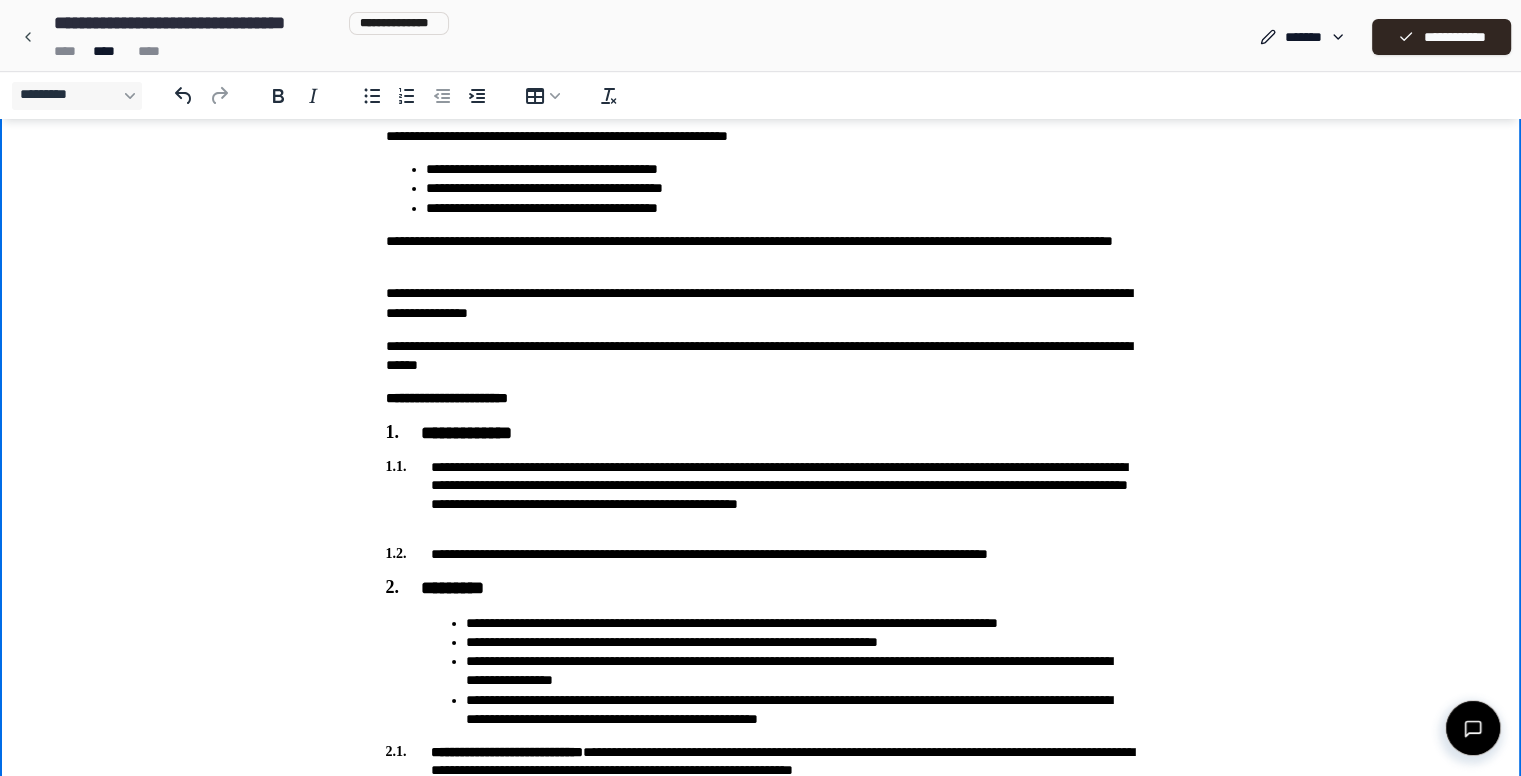 click on "**********" at bounding box center (761, 494) 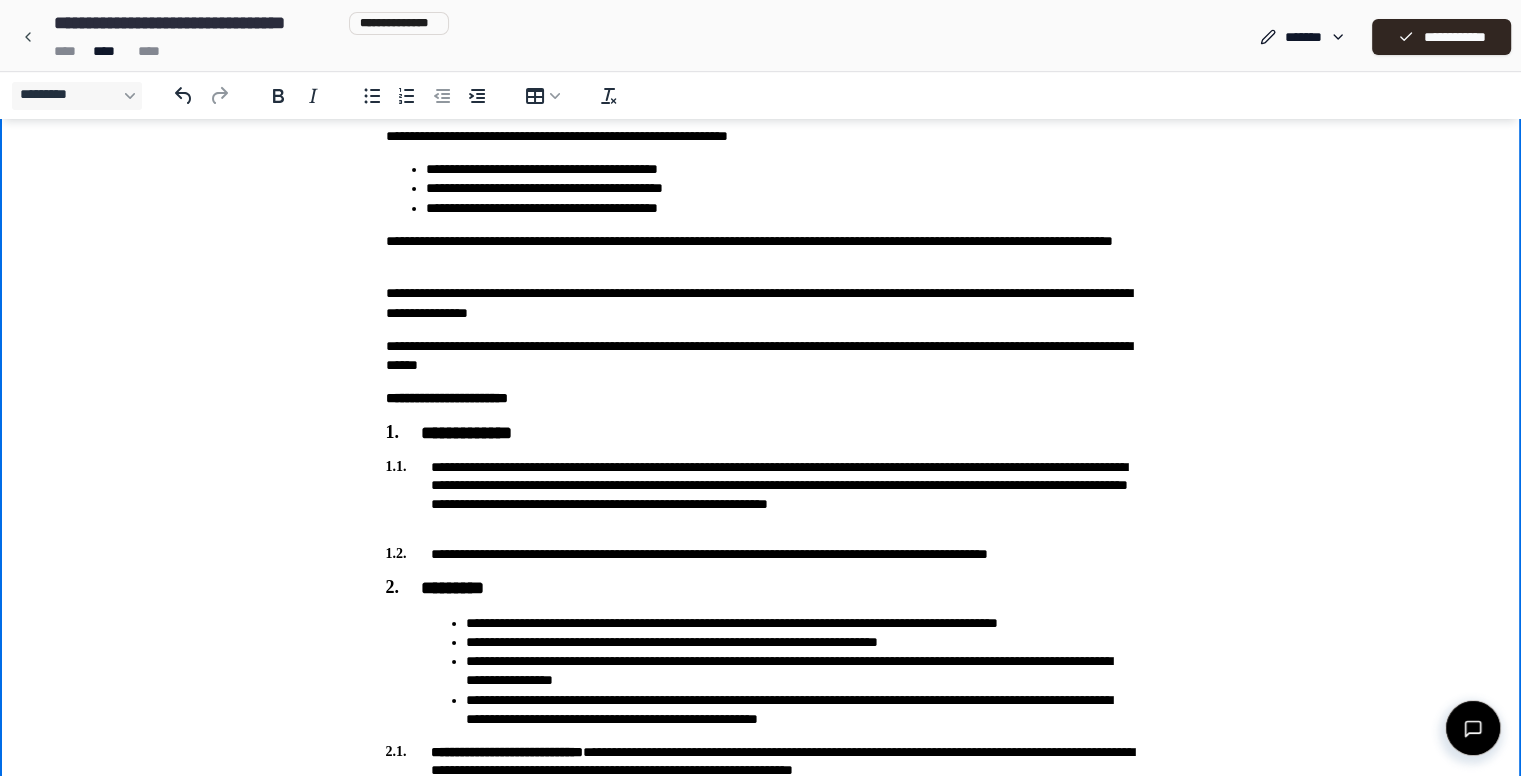 click on "**********" at bounding box center (761, 494) 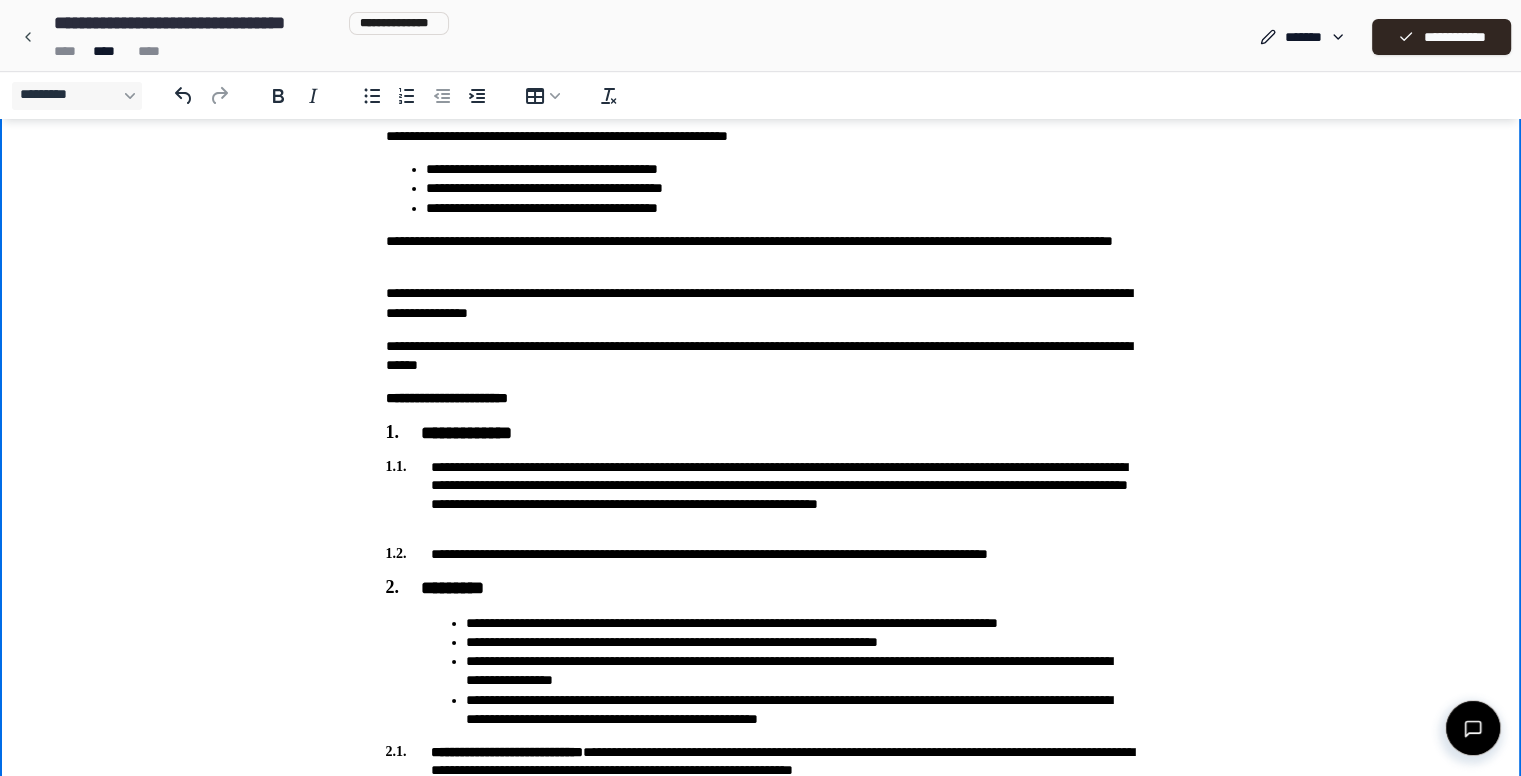 click on "**********" at bounding box center [761, 494] 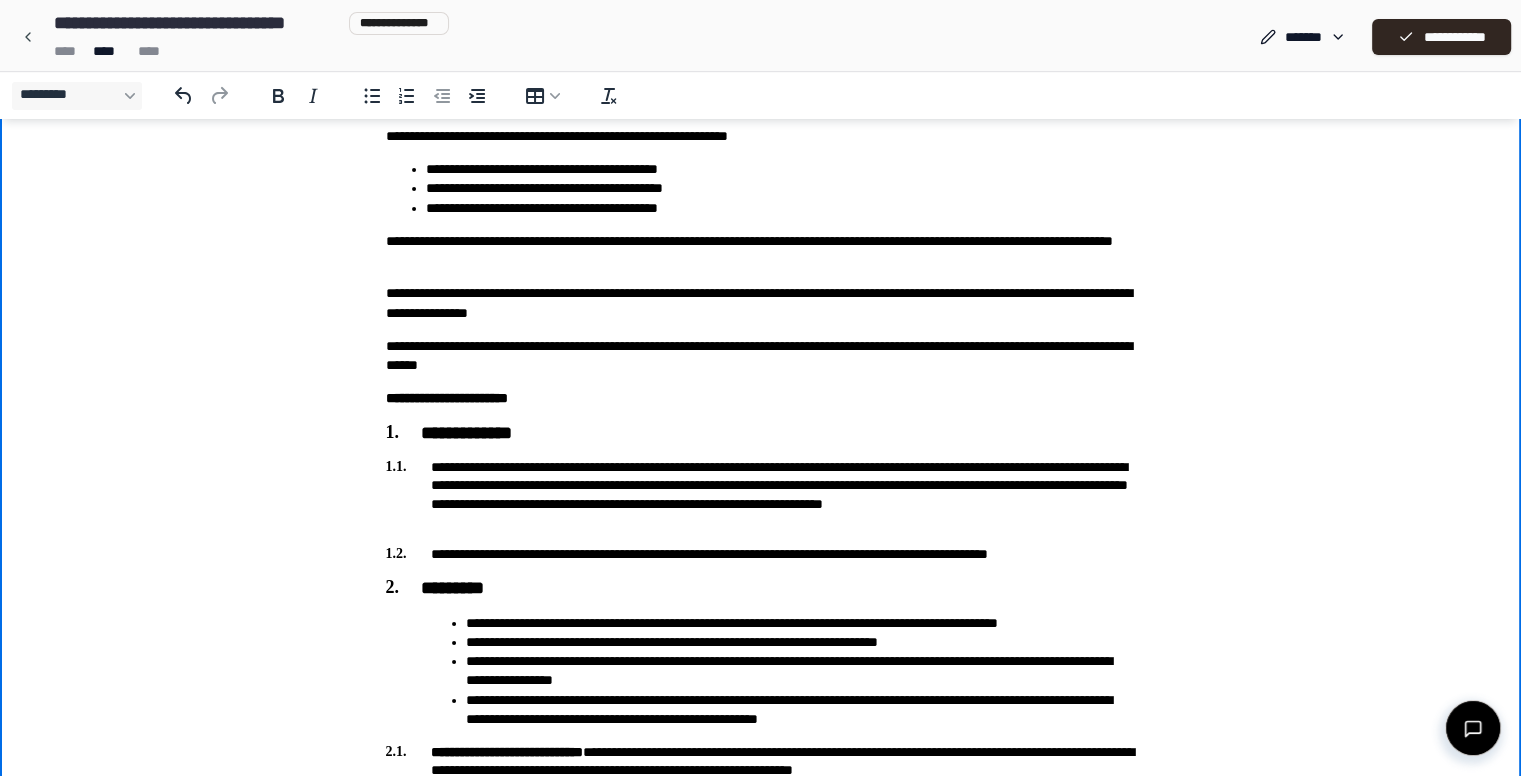 click on "**********" at bounding box center (761, 494) 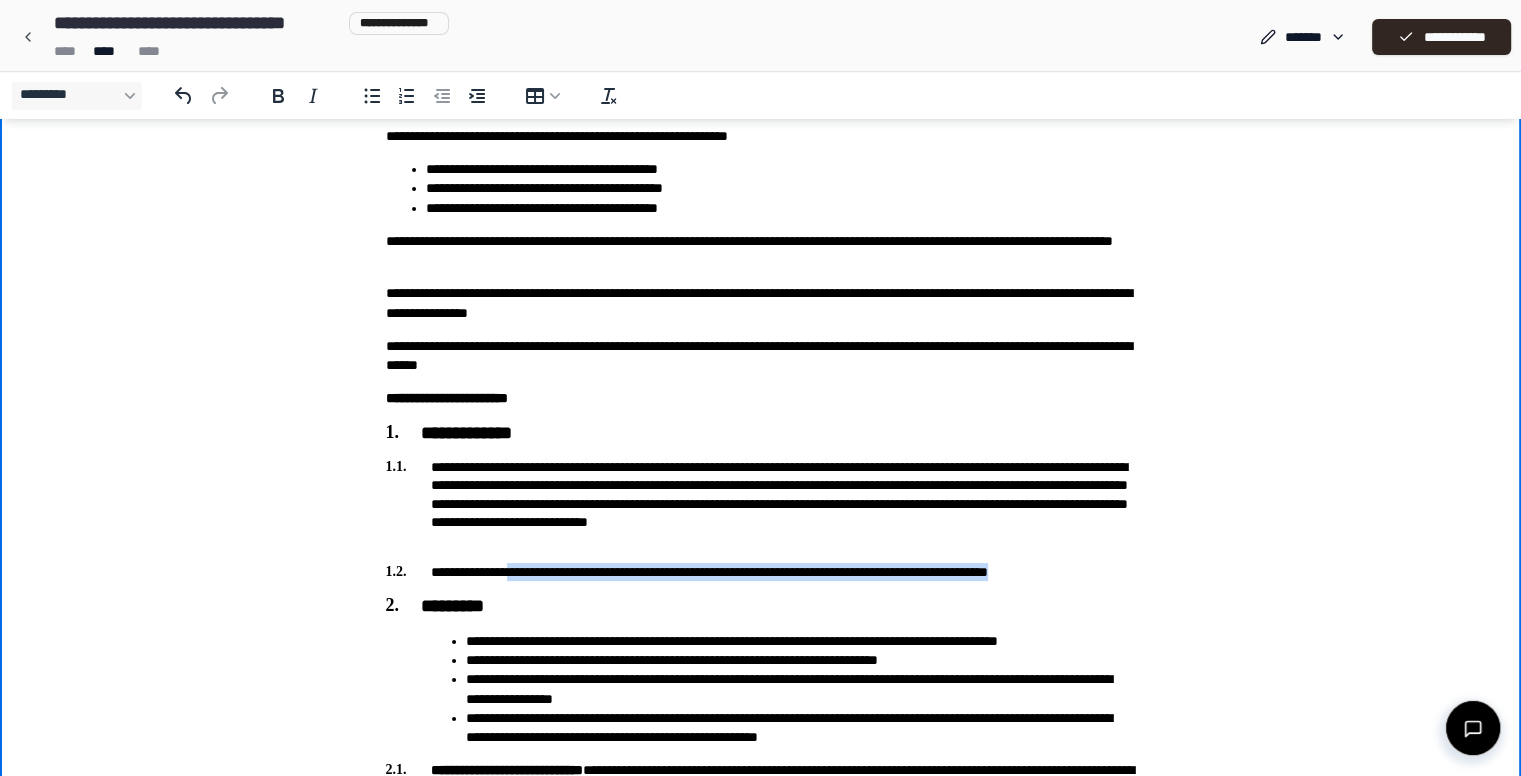 drag, startPoint x: 1137, startPoint y: 579, endPoint x: 520, endPoint y: 567, distance: 617.1167 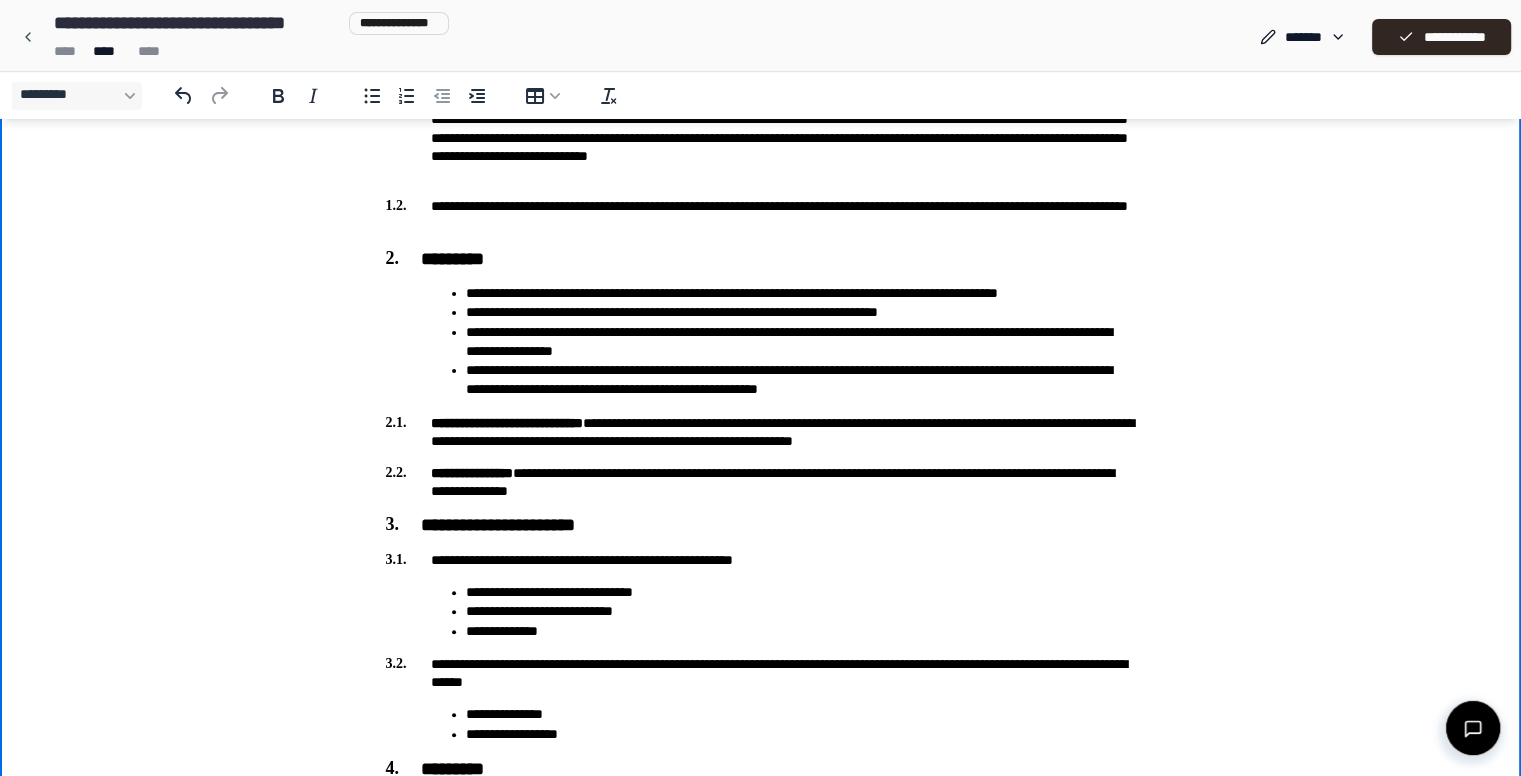 scroll, scrollTop: 611, scrollLeft: 0, axis: vertical 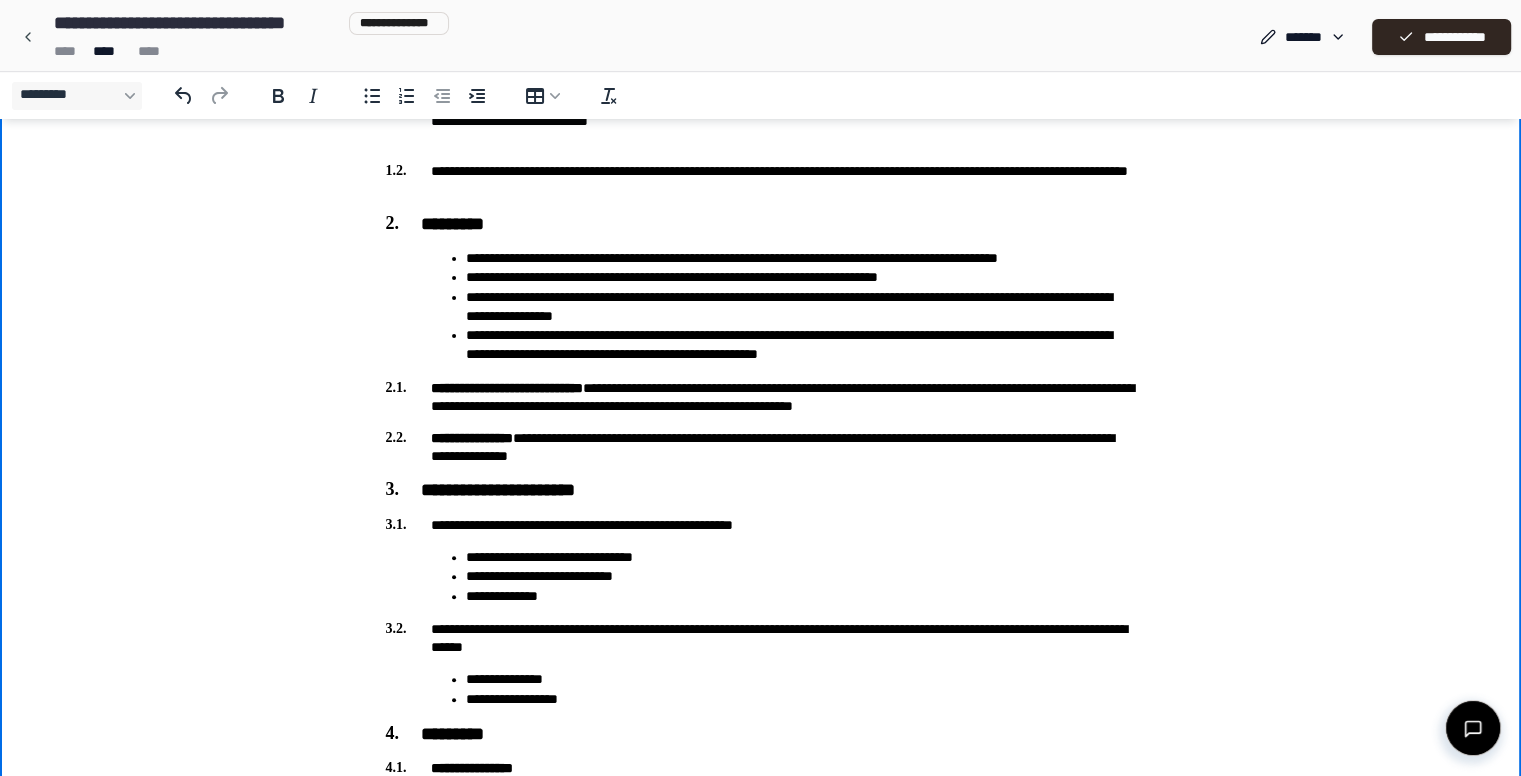 drag, startPoint x: 1530, startPoint y: 181, endPoint x: 1508, endPoint y: 778, distance: 597.4052 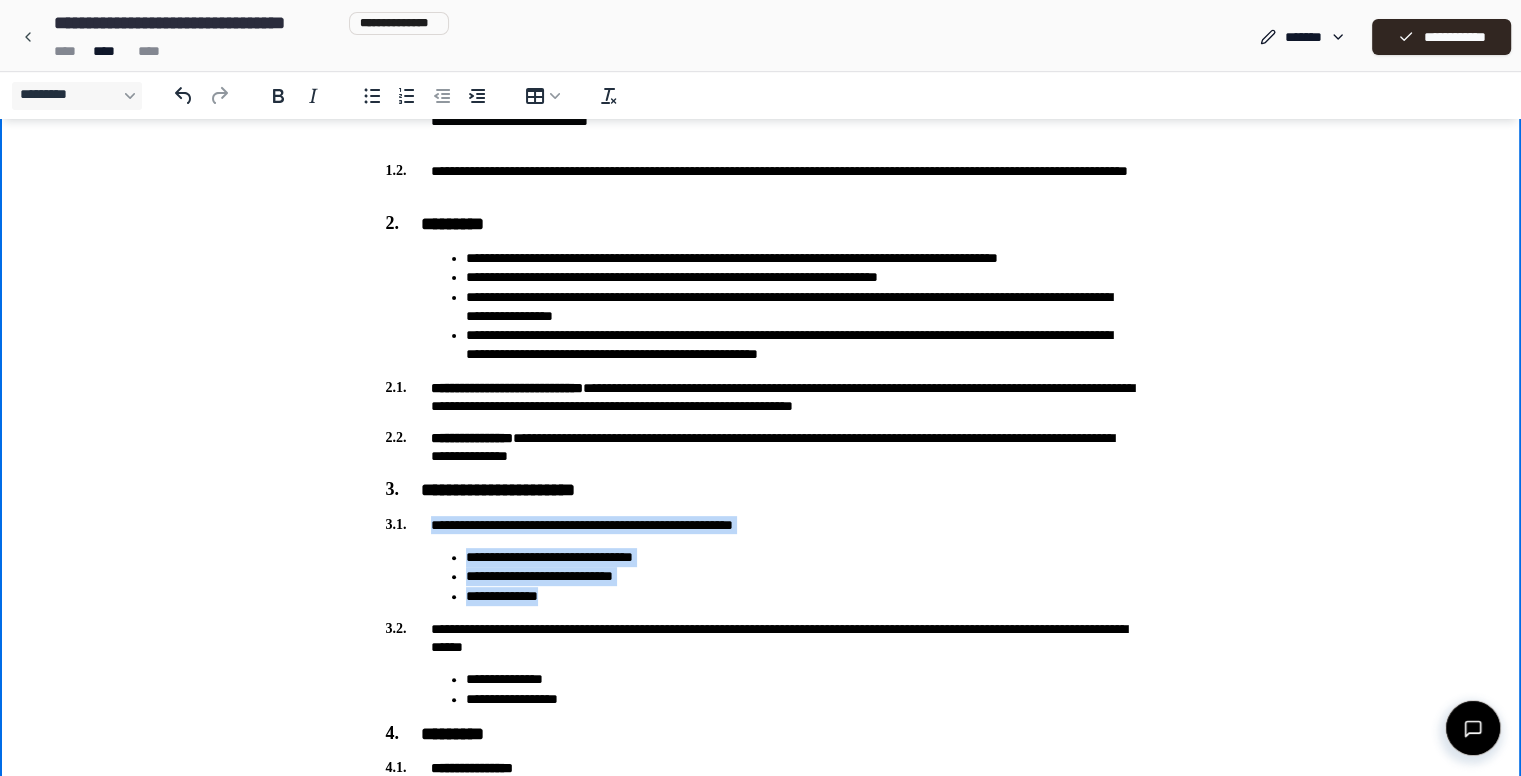 drag, startPoint x: 572, startPoint y: 597, endPoint x: 424, endPoint y: 512, distance: 170.6722 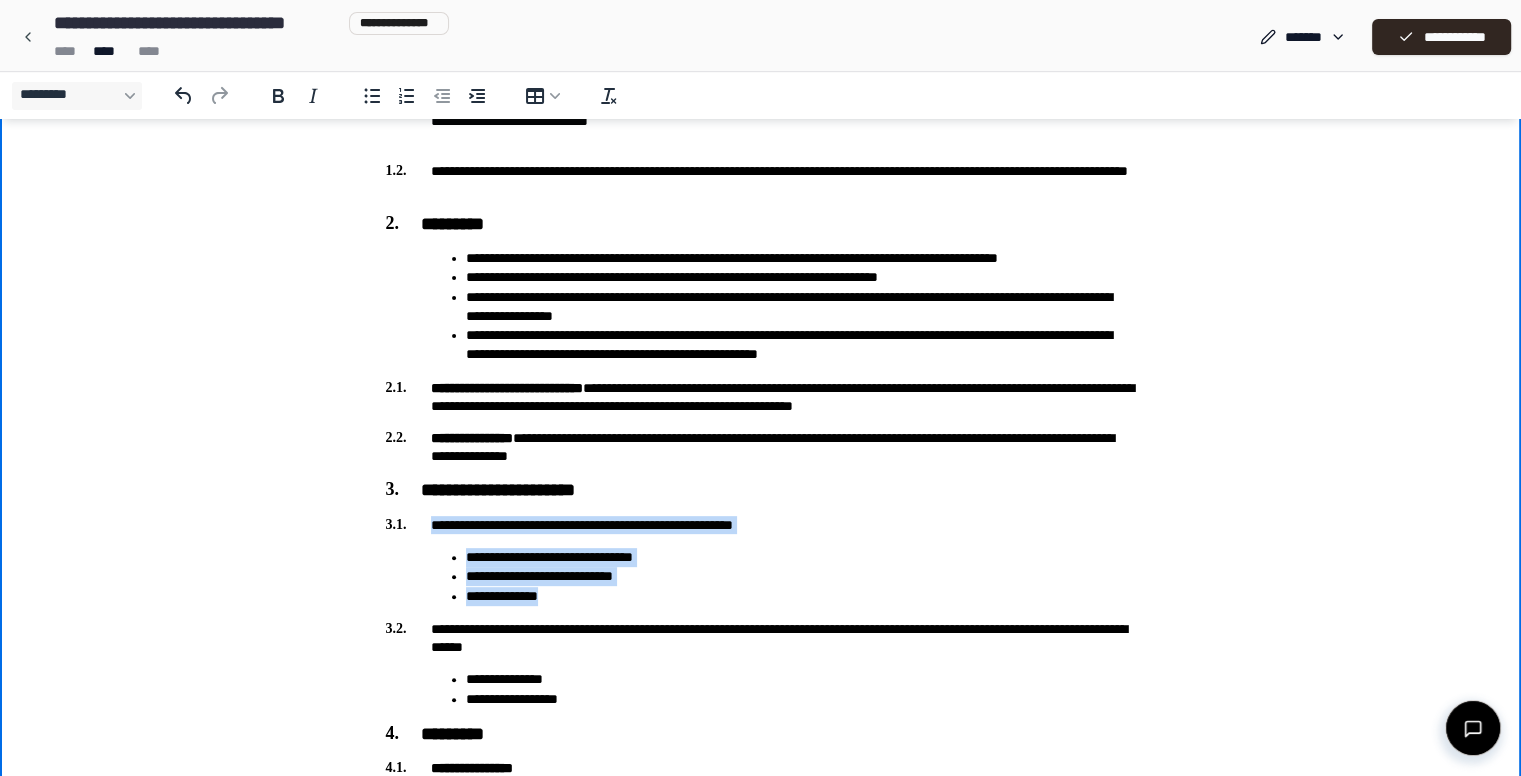click on "**********" at bounding box center [761, 785] 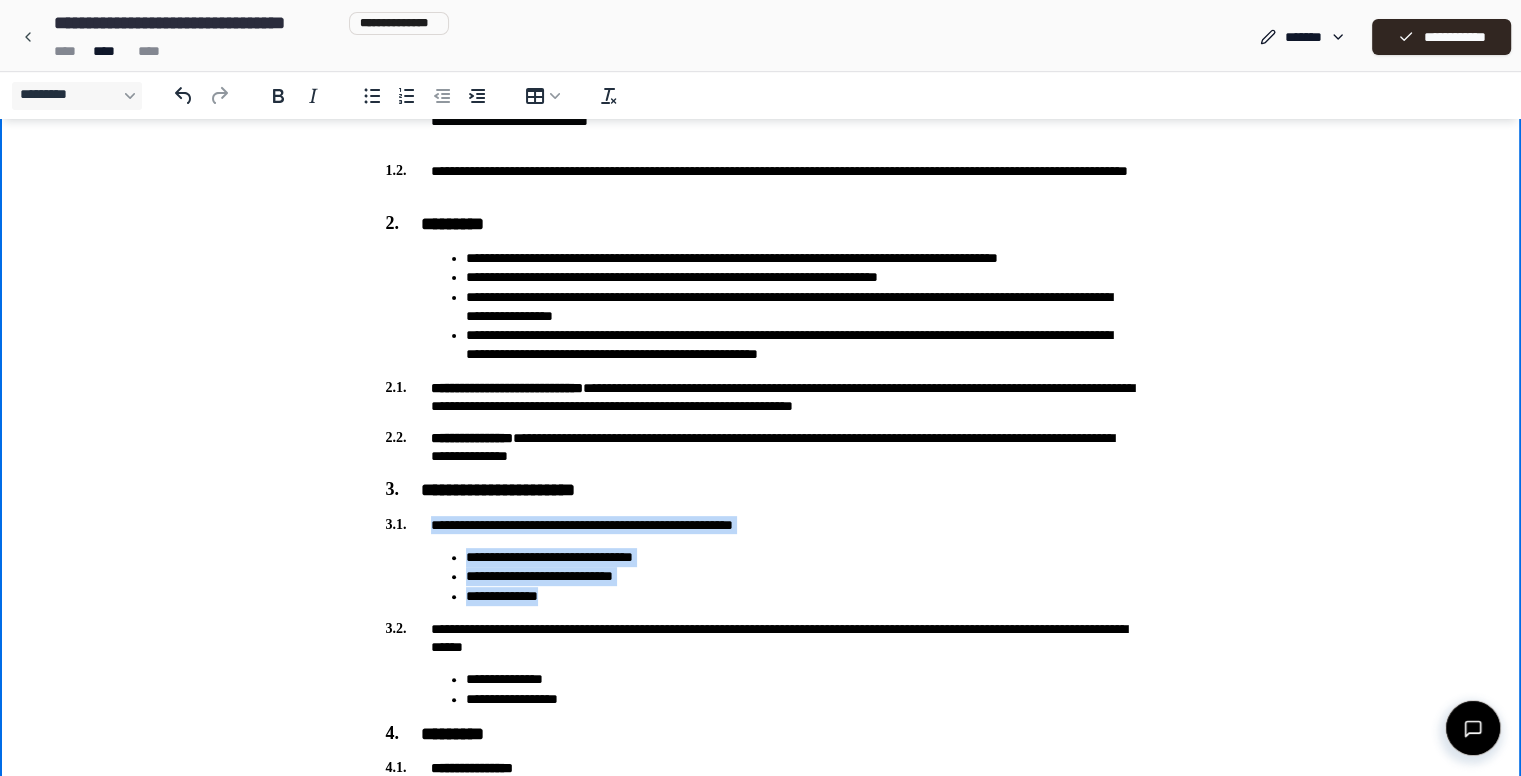 drag, startPoint x: 567, startPoint y: 590, endPoint x: 432, endPoint y: 522, distance: 151.15886 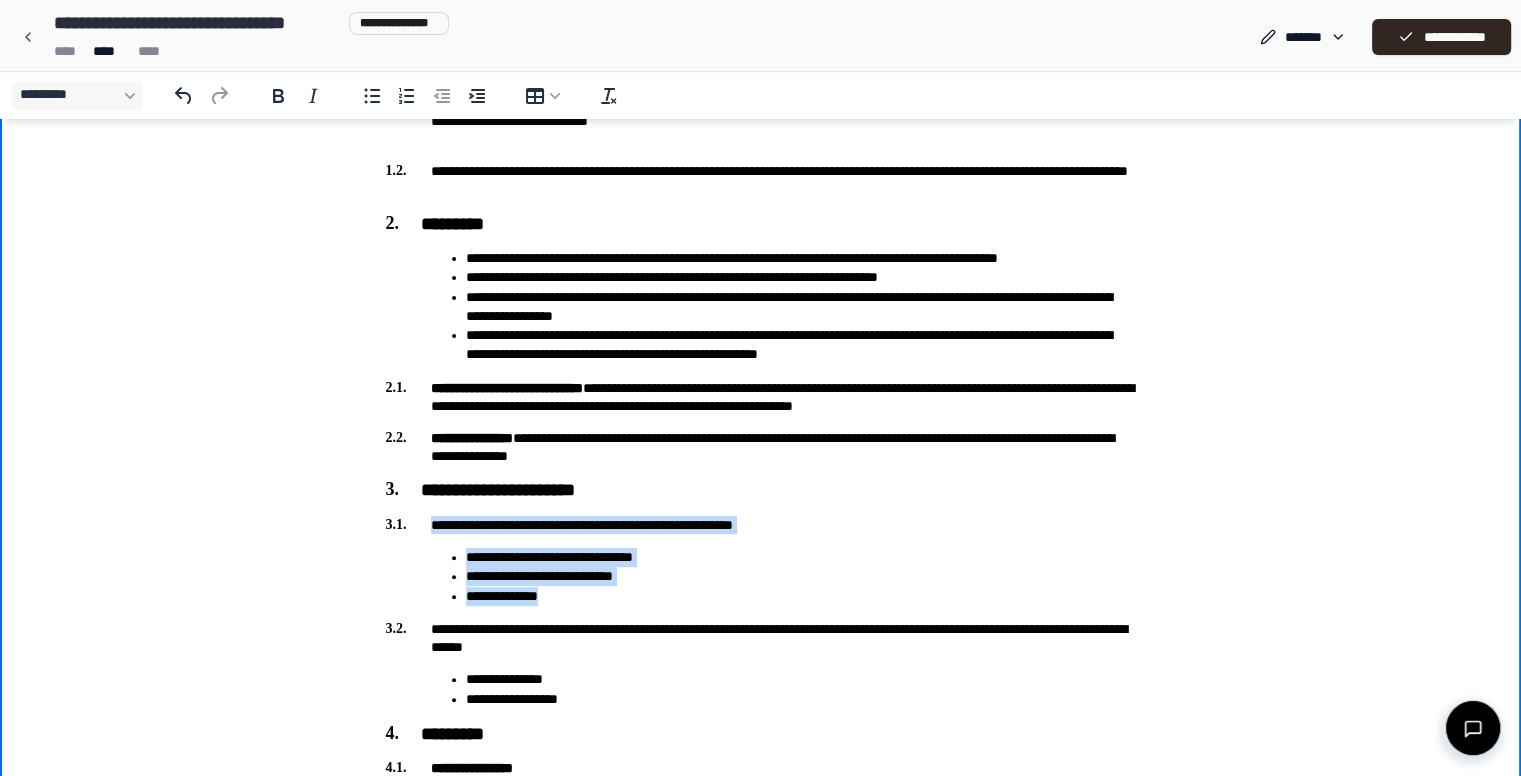 click on "**********" at bounding box center (761, 785) 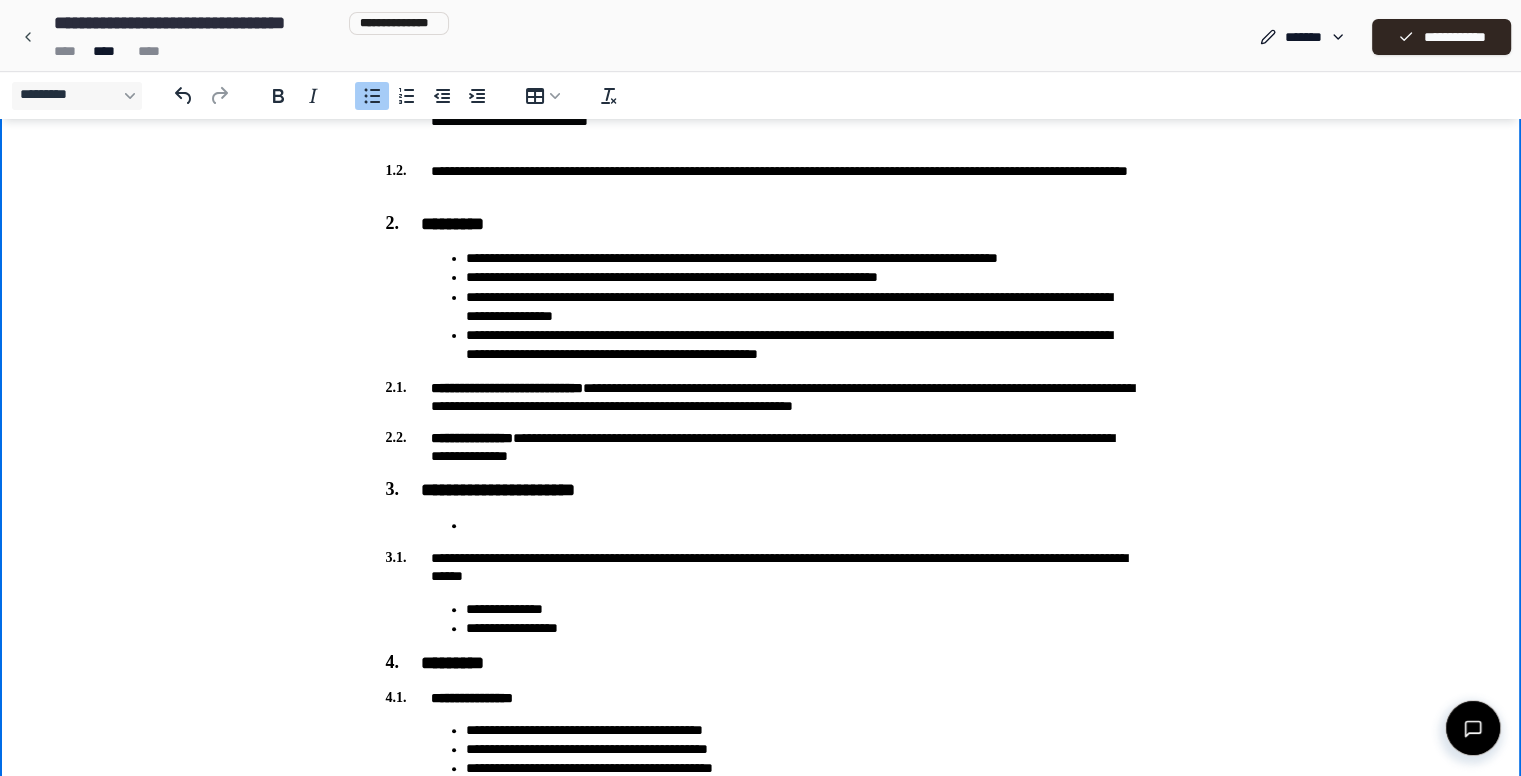 click at bounding box center (781, 525) 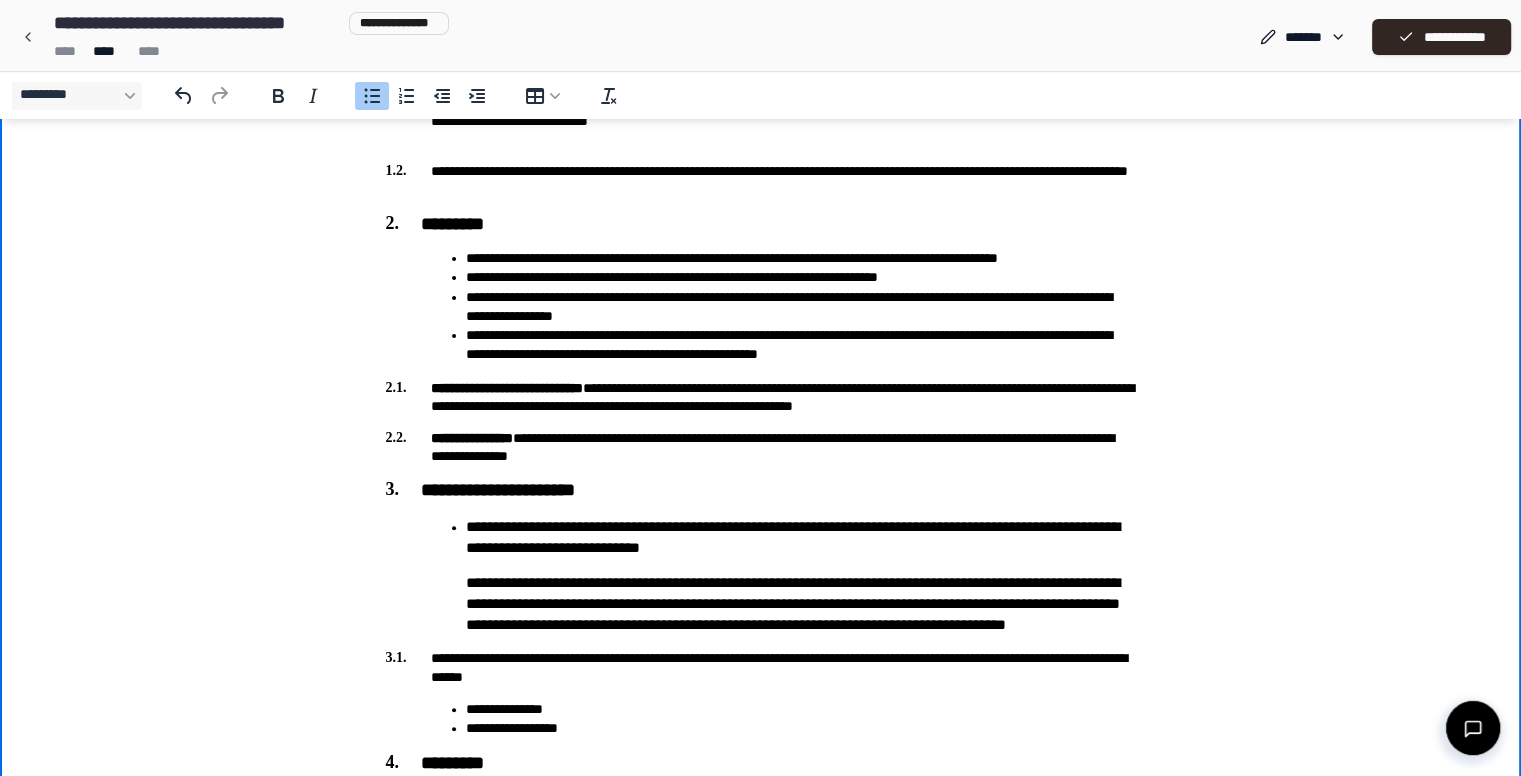 click on "**********" at bounding box center (793, 603) 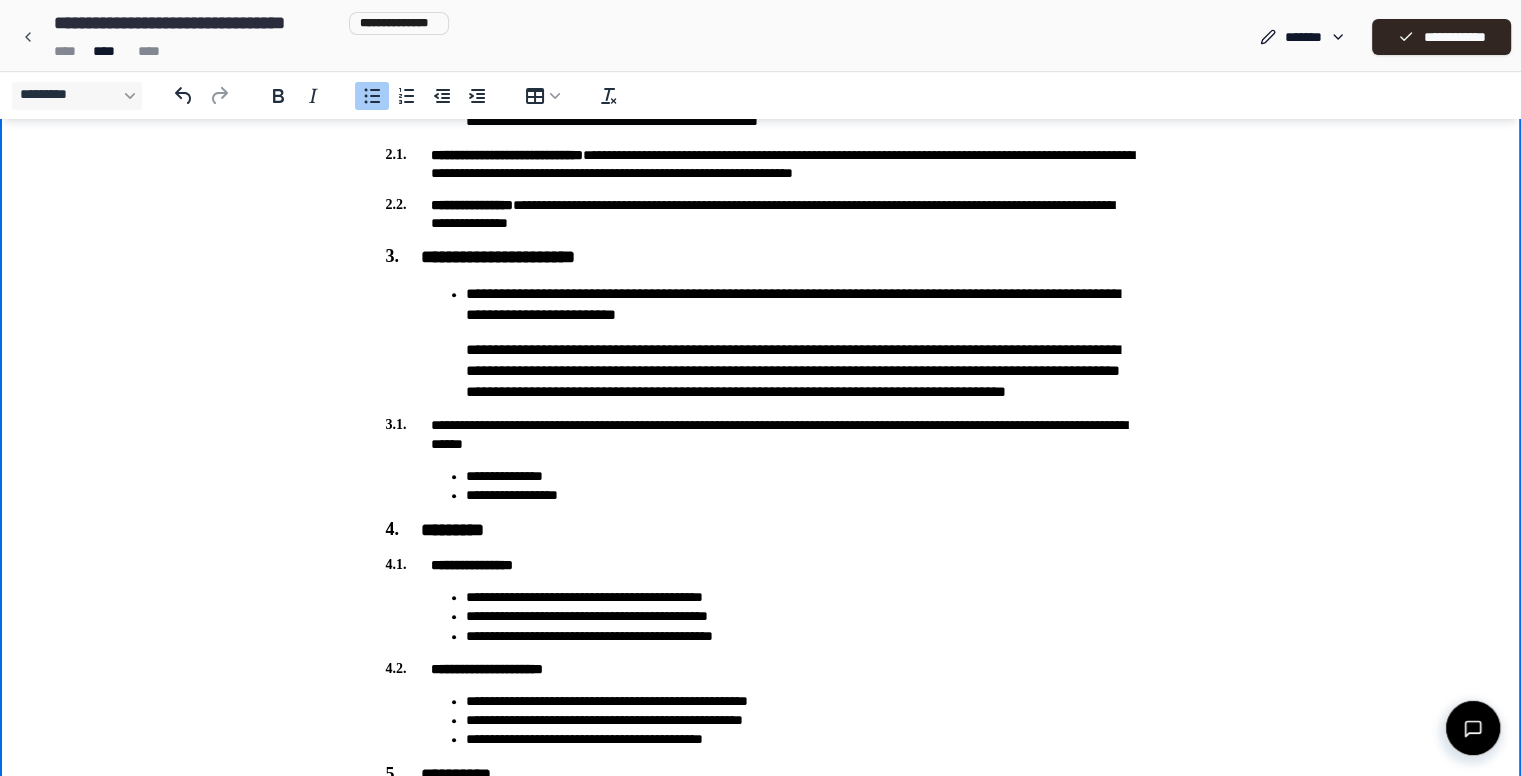 scroll, scrollTop: 859, scrollLeft: 0, axis: vertical 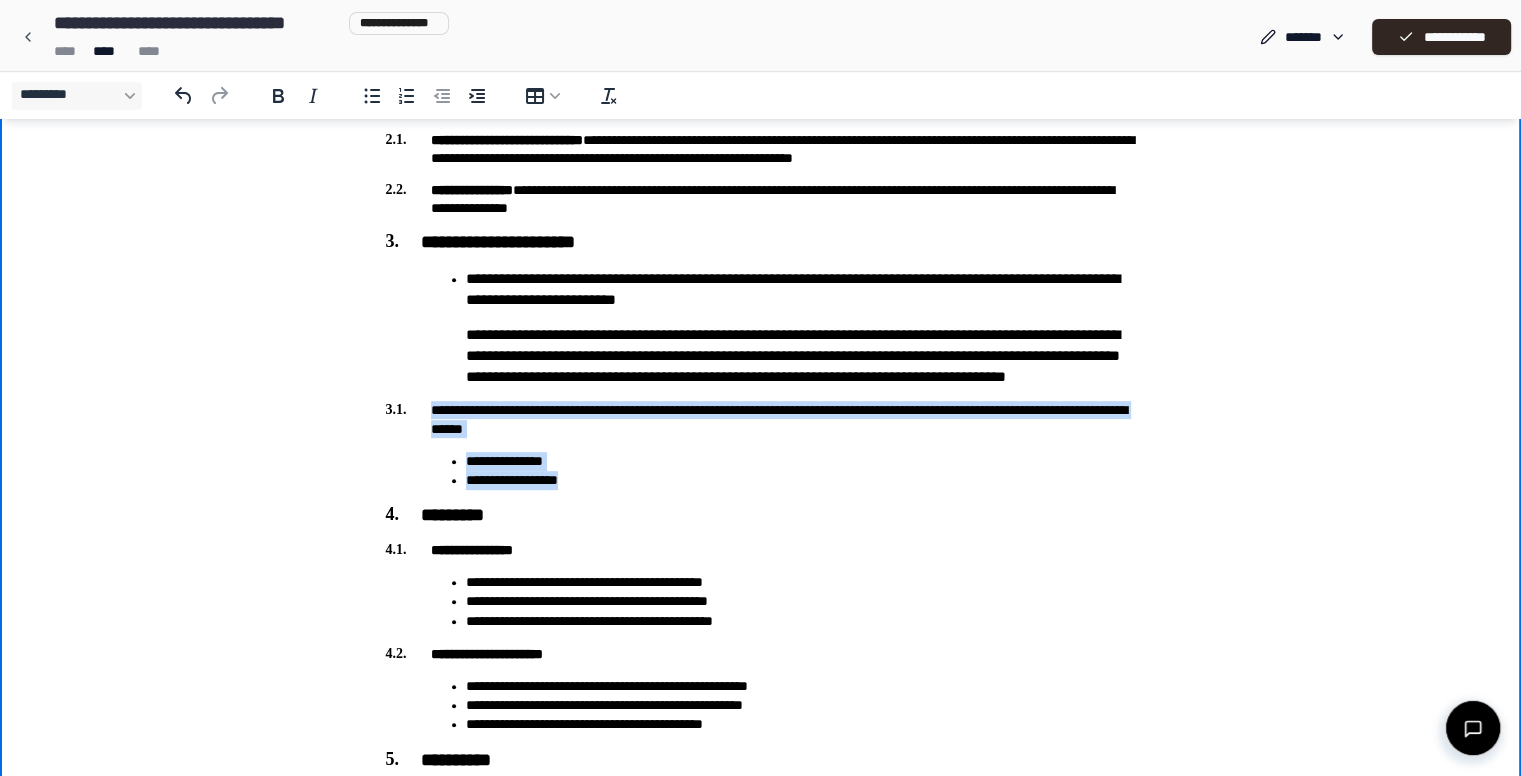 drag, startPoint x: 588, startPoint y: 479, endPoint x: 384, endPoint y: 408, distance: 216.00232 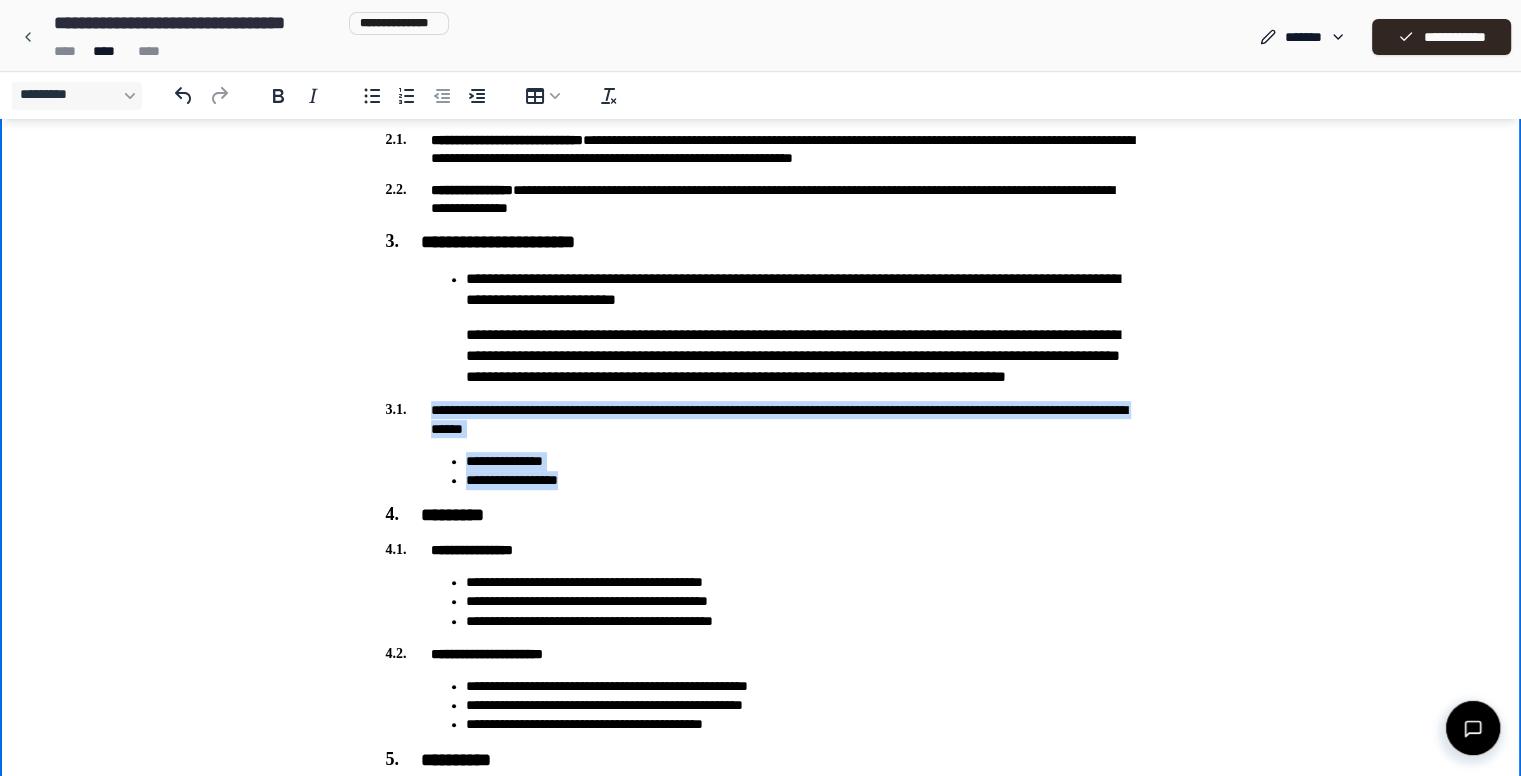click on "**********" at bounding box center [761, 552] 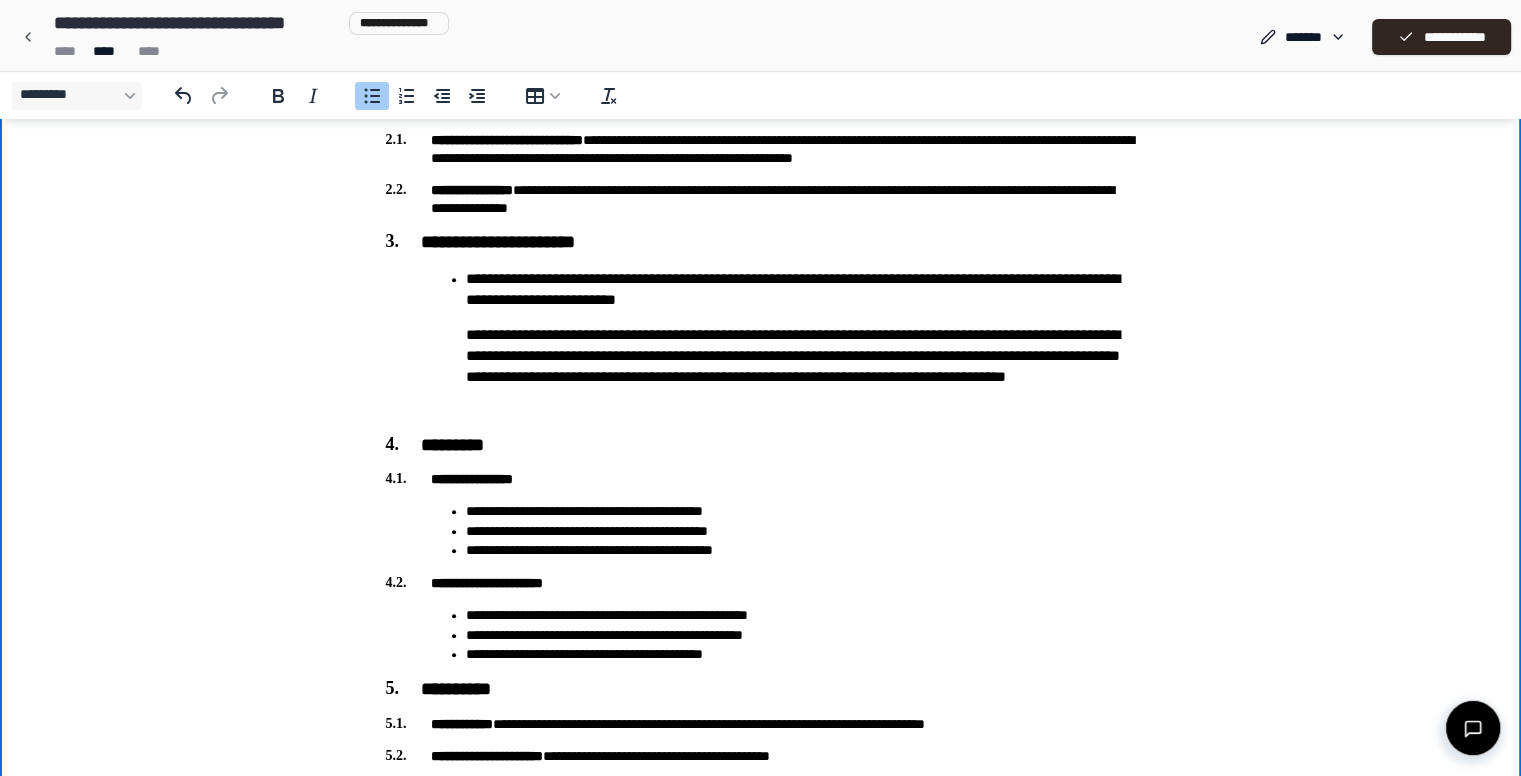 click on "**********" at bounding box center [781, 327] 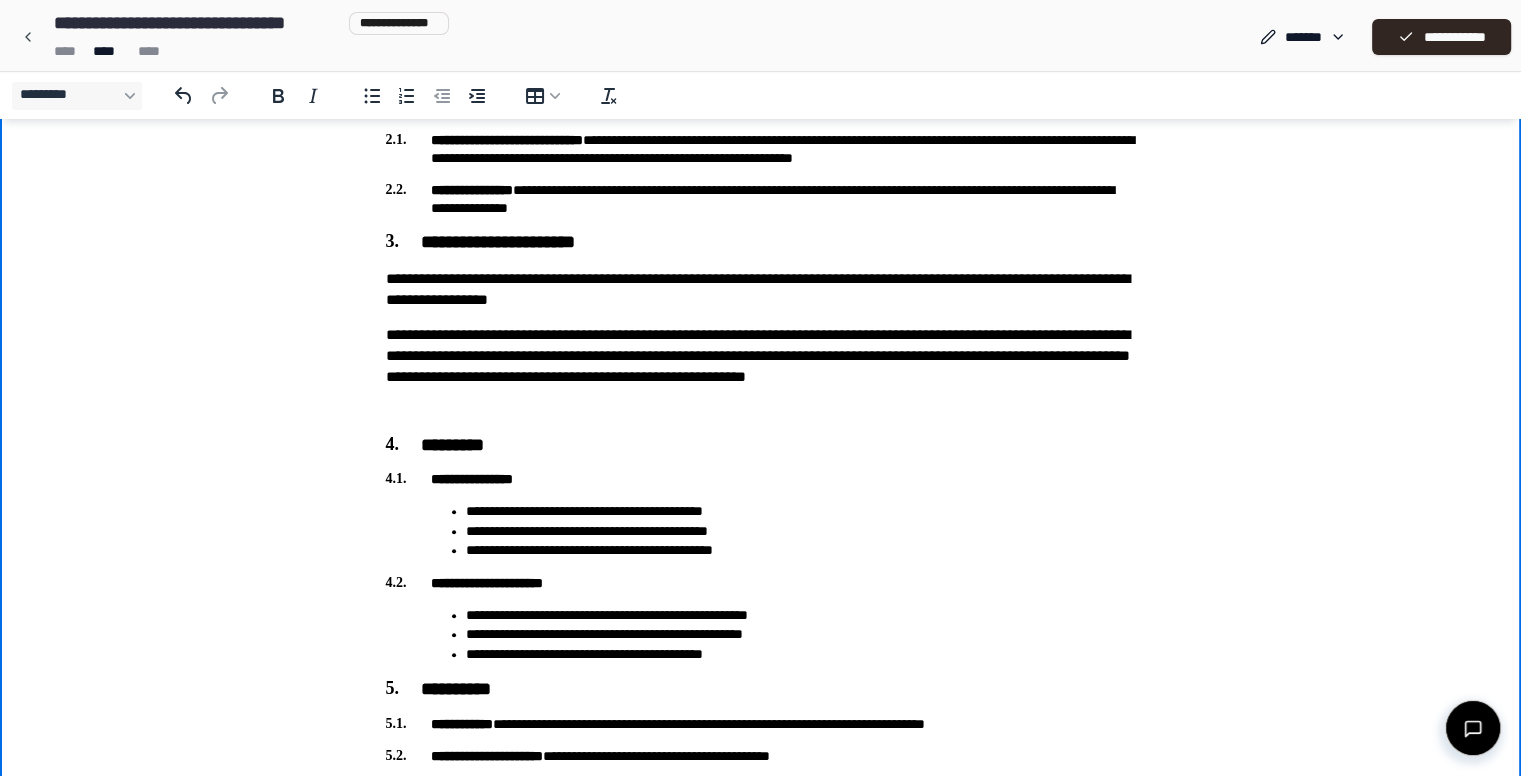 click on "**********" at bounding box center [761, 517] 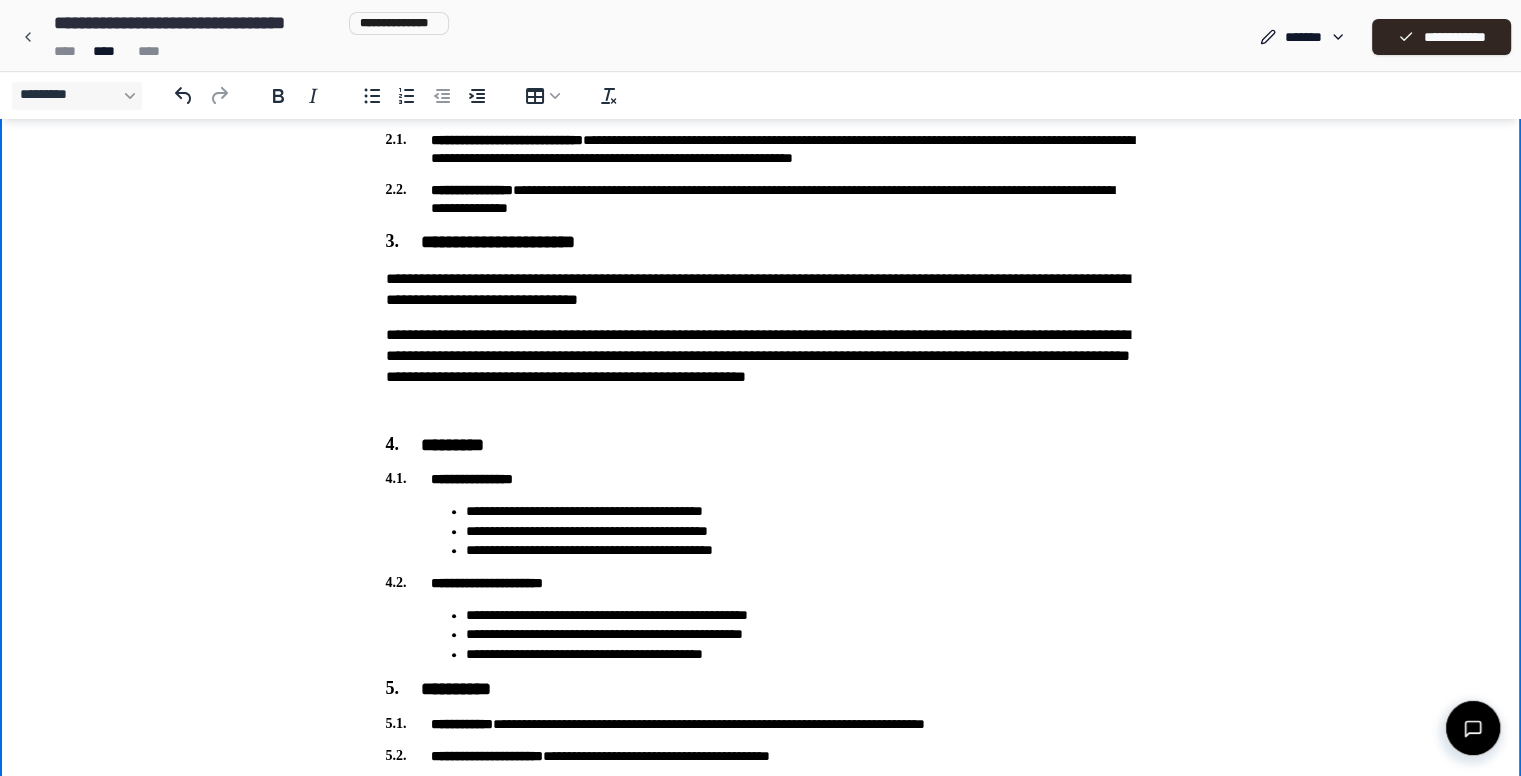 click on "**********" at bounding box center [758, 355] 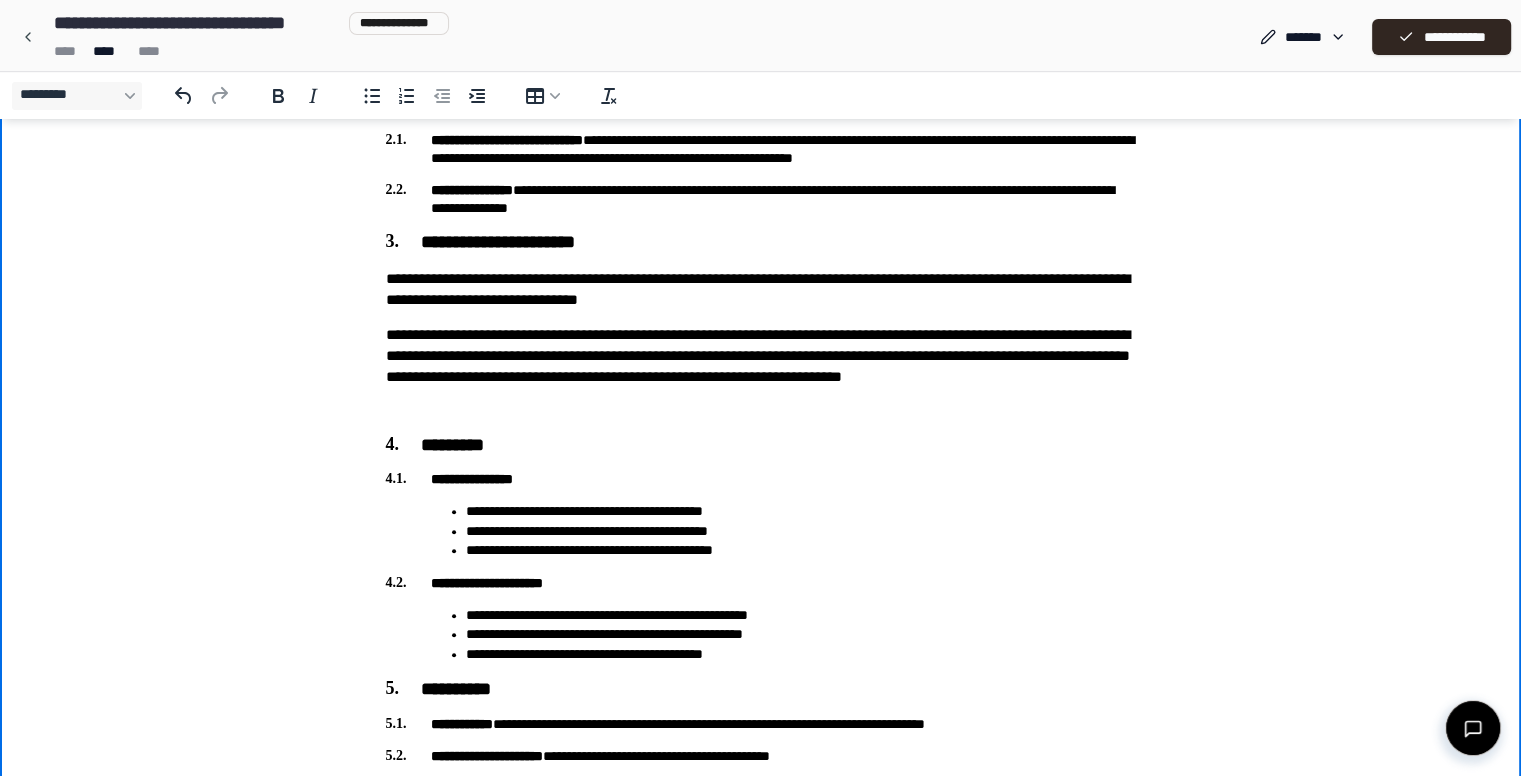 click on "**********" at bounding box center (761, 517) 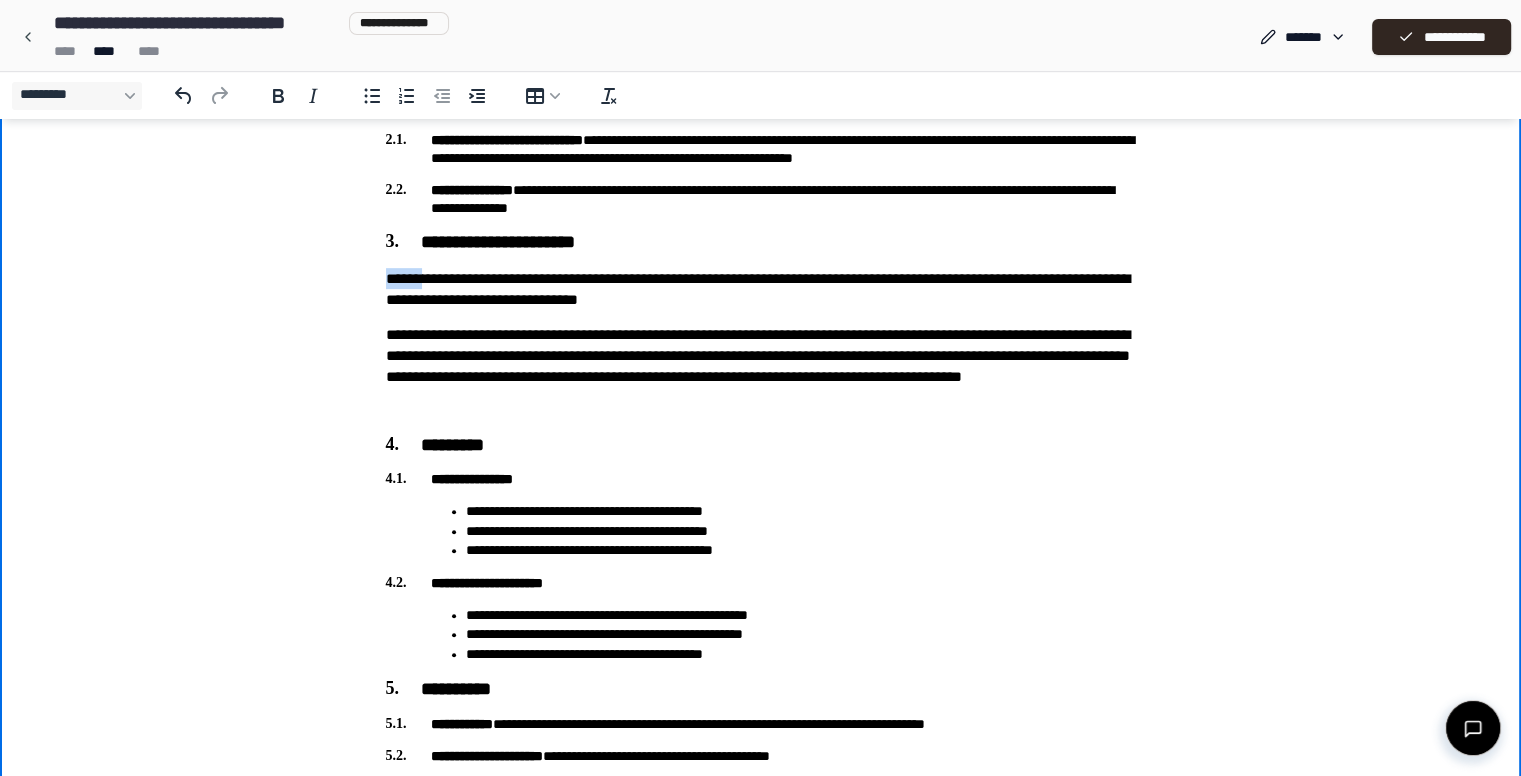 drag, startPoint x: 420, startPoint y: 282, endPoint x: 384, endPoint y: 284, distance: 36.05551 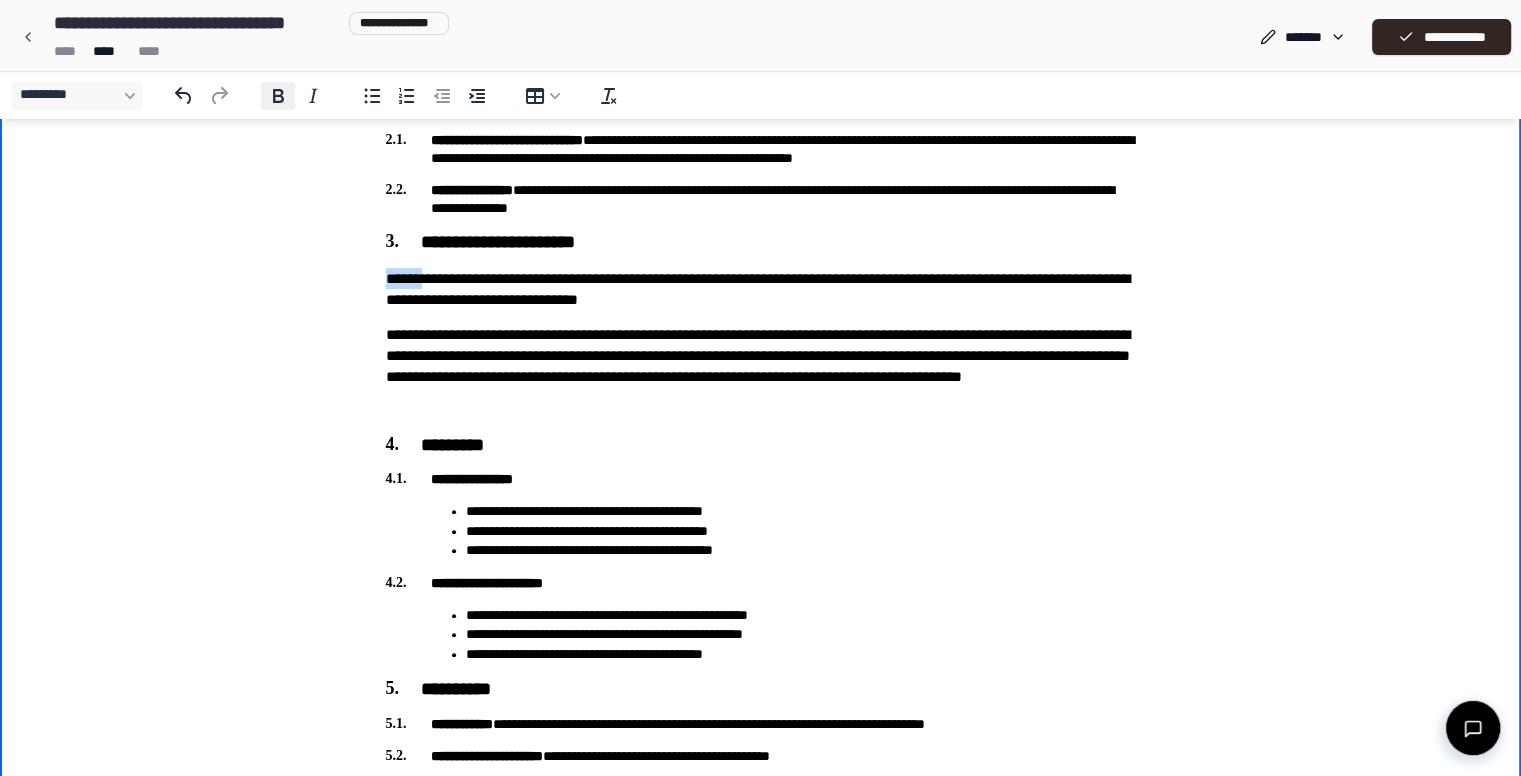 click on "*********" at bounding box center [278, 96] 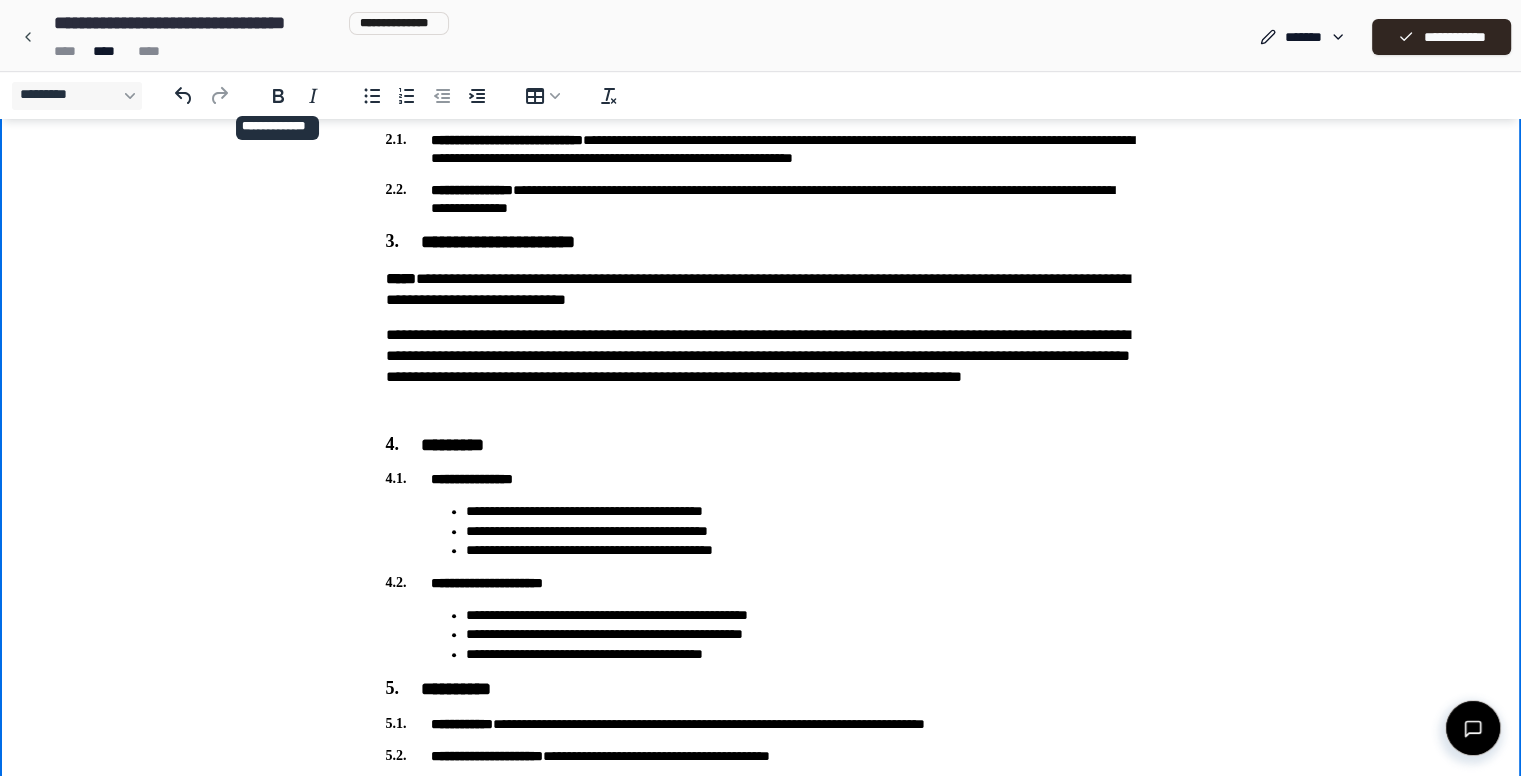click on "**********" at bounding box center (760, 517) 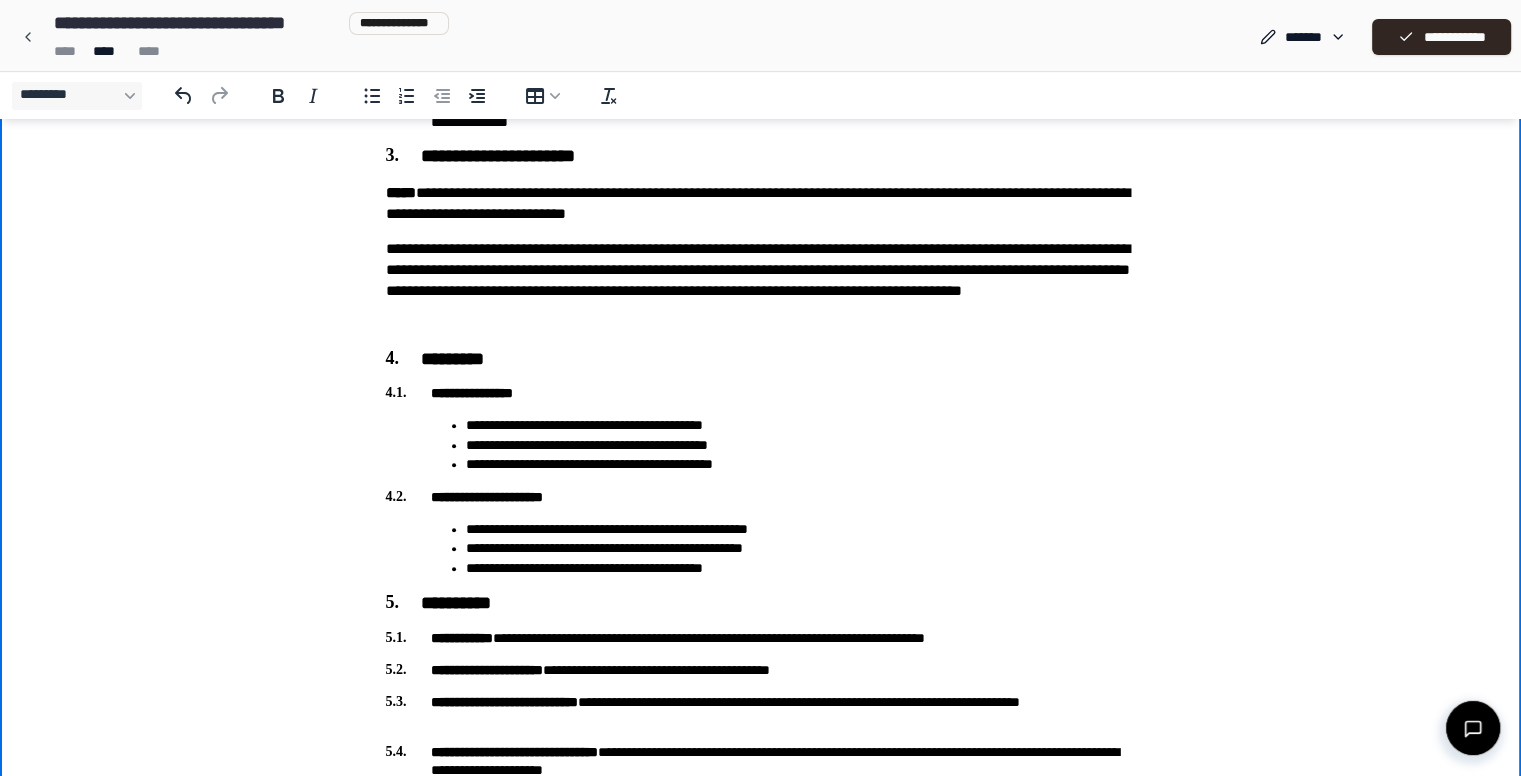 scroll, scrollTop: 983, scrollLeft: 0, axis: vertical 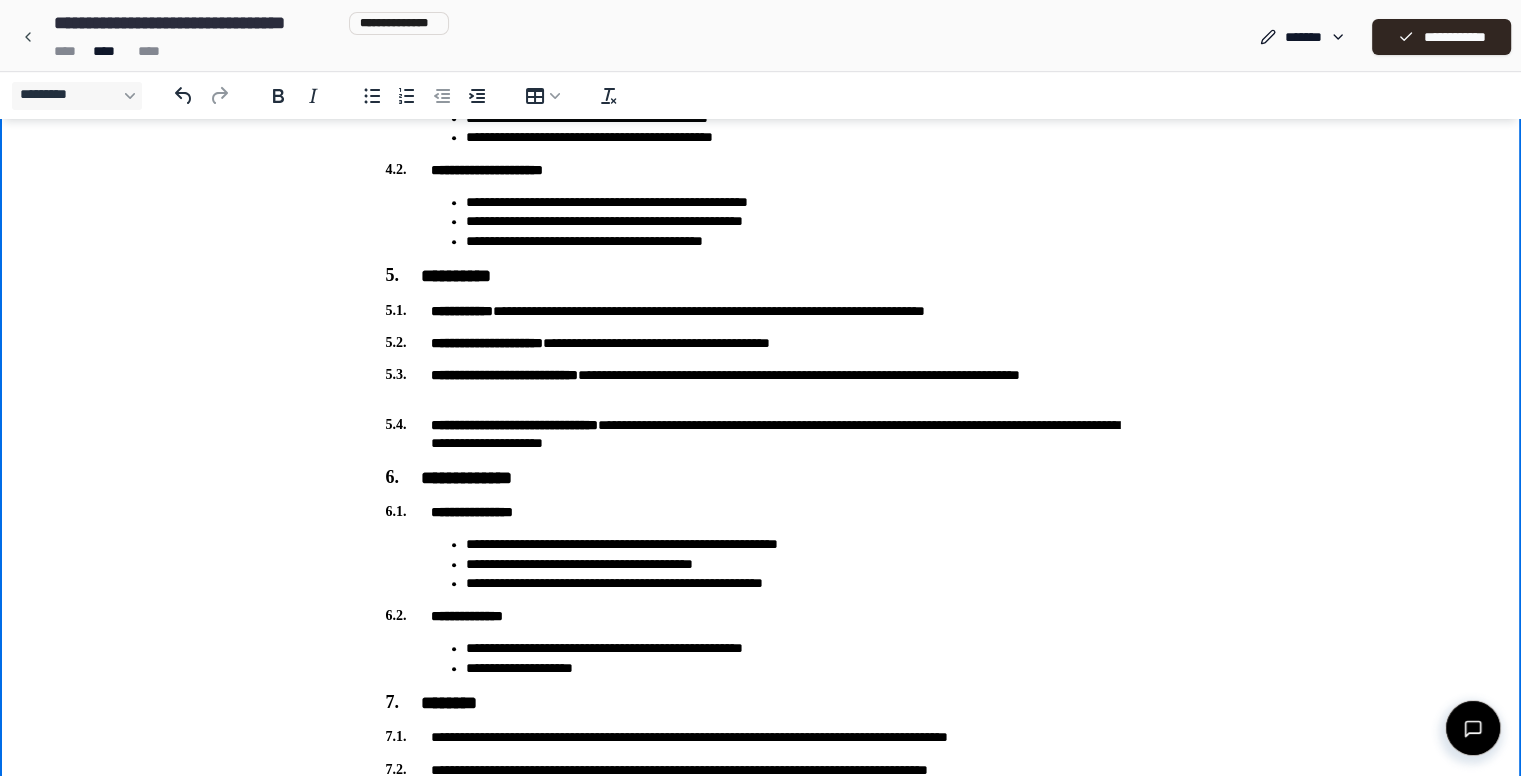 click on "**********" at bounding box center (761, 104) 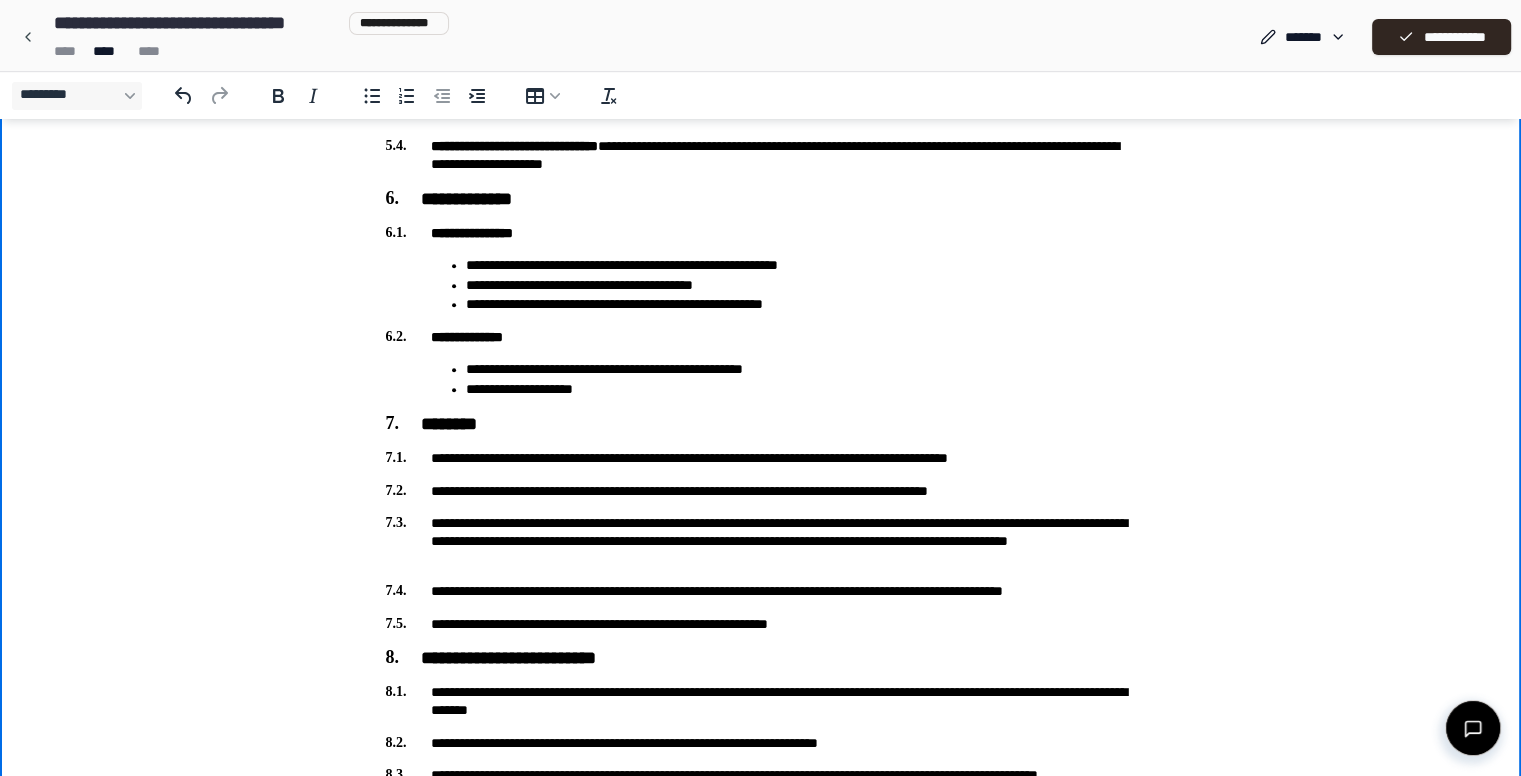 scroll, scrollTop: 1543, scrollLeft: 0, axis: vertical 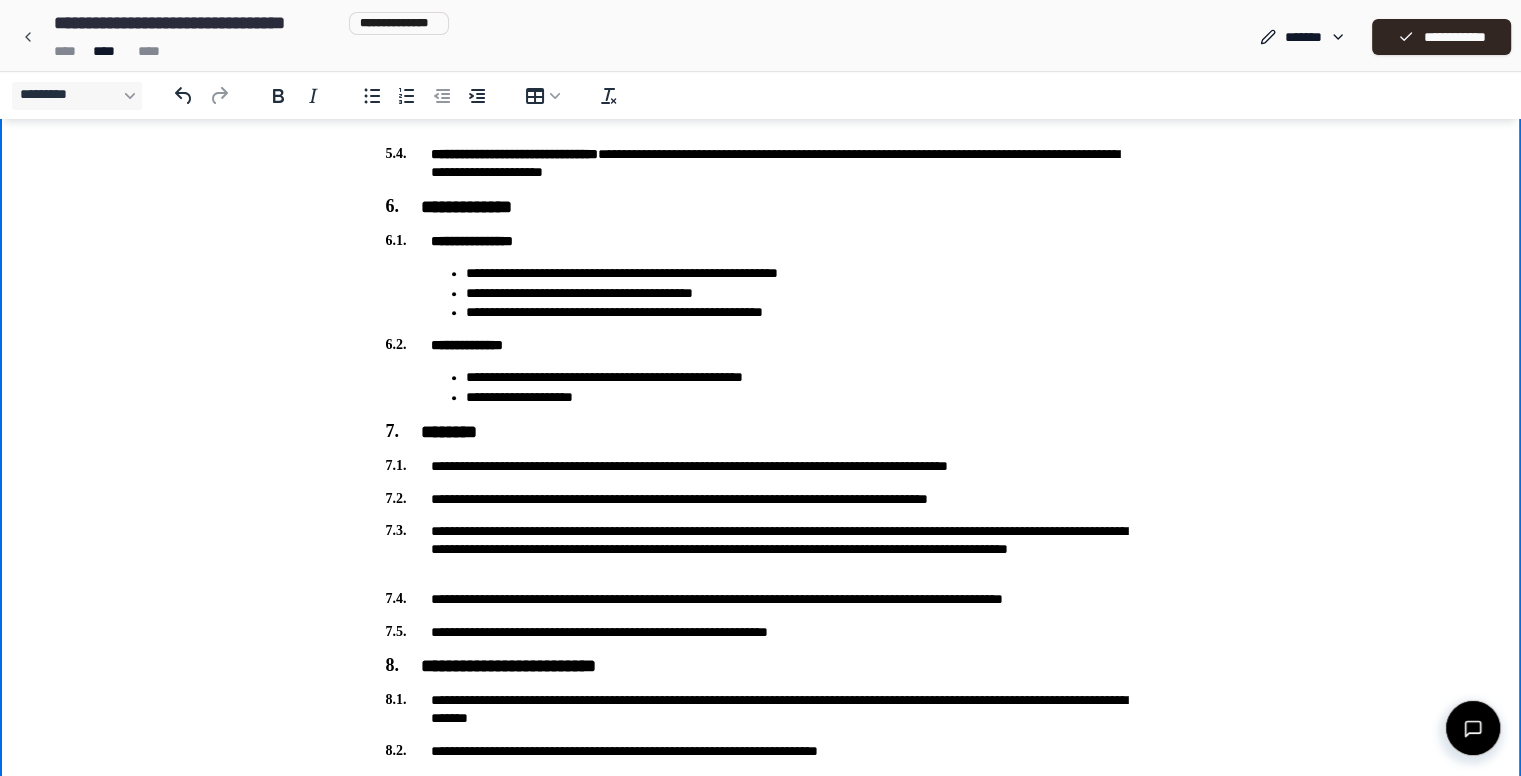 click on "**********" at bounding box center (761, 466) 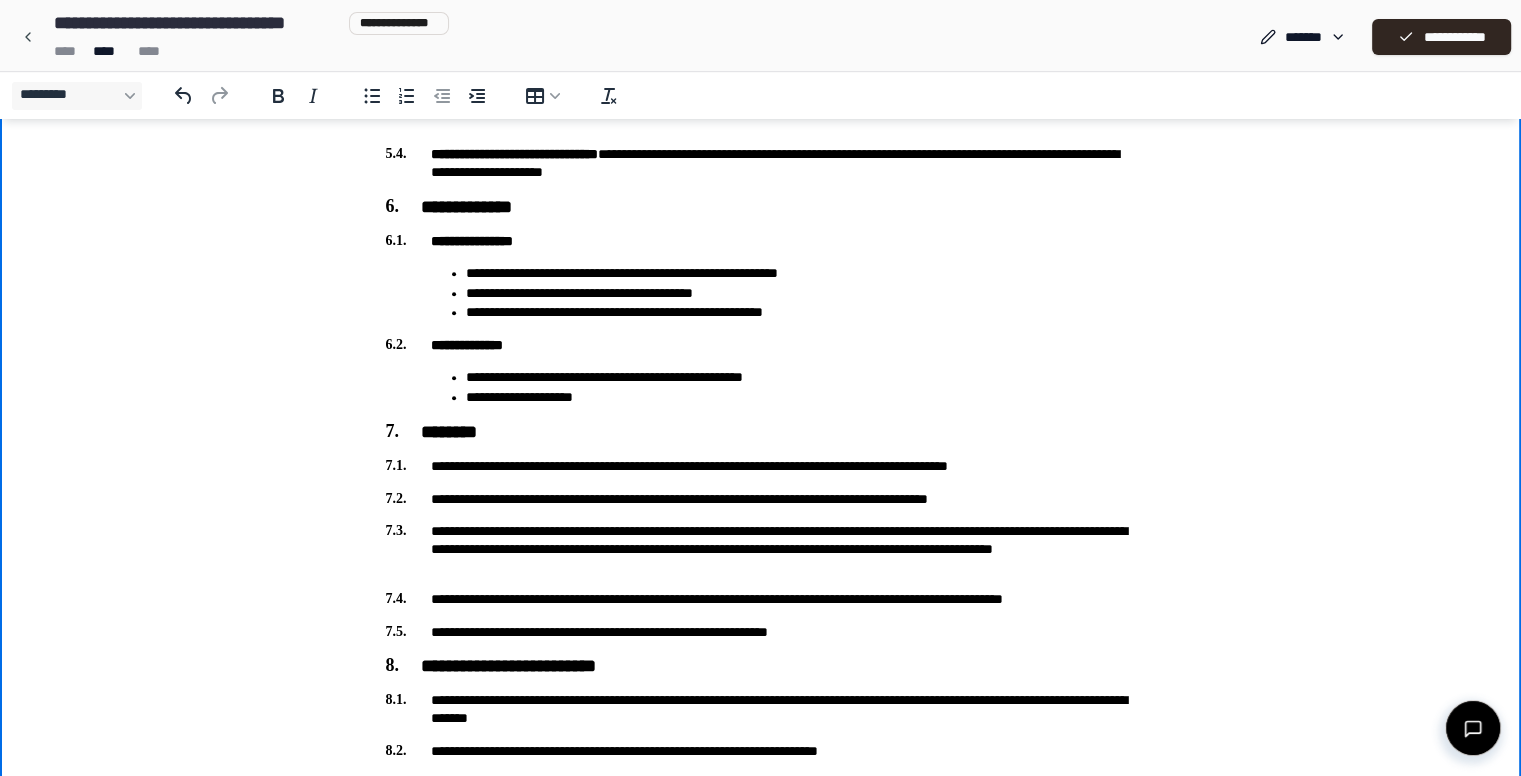 click on "**********" at bounding box center [761, 549] 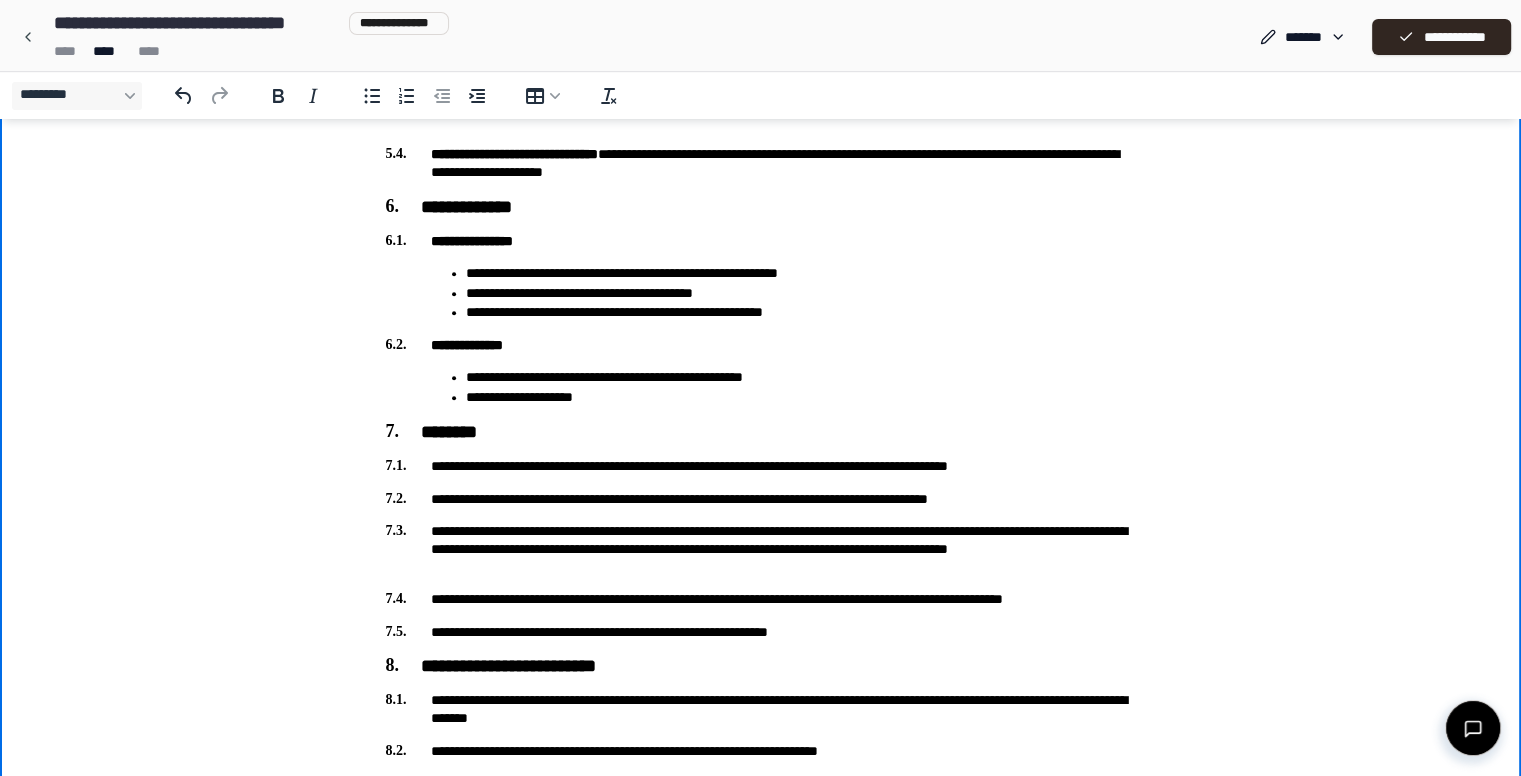 click on "**********" at bounding box center (761, 549) 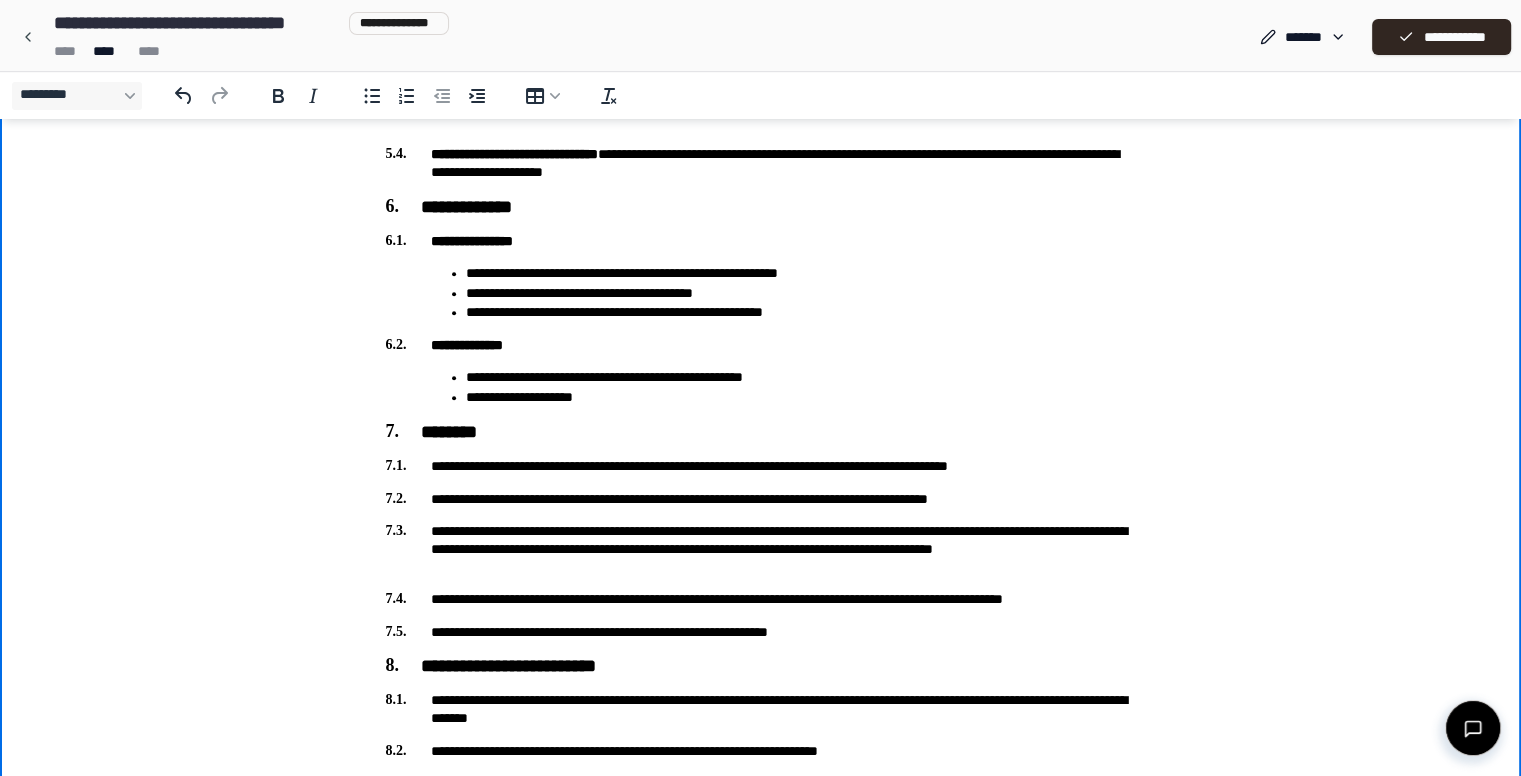 click on "**********" at bounding box center [761, 549] 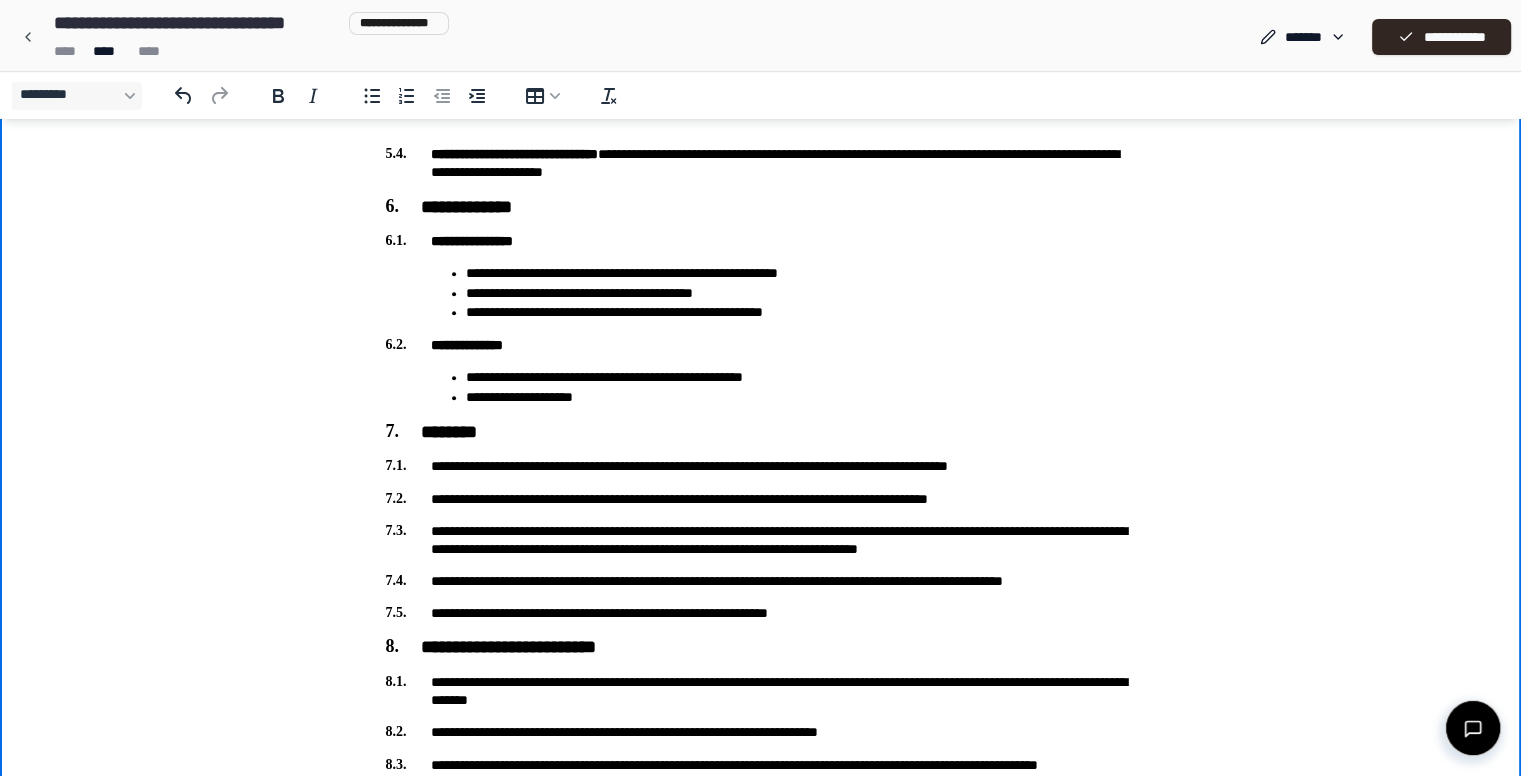 click on "**********" at bounding box center (761, 540) 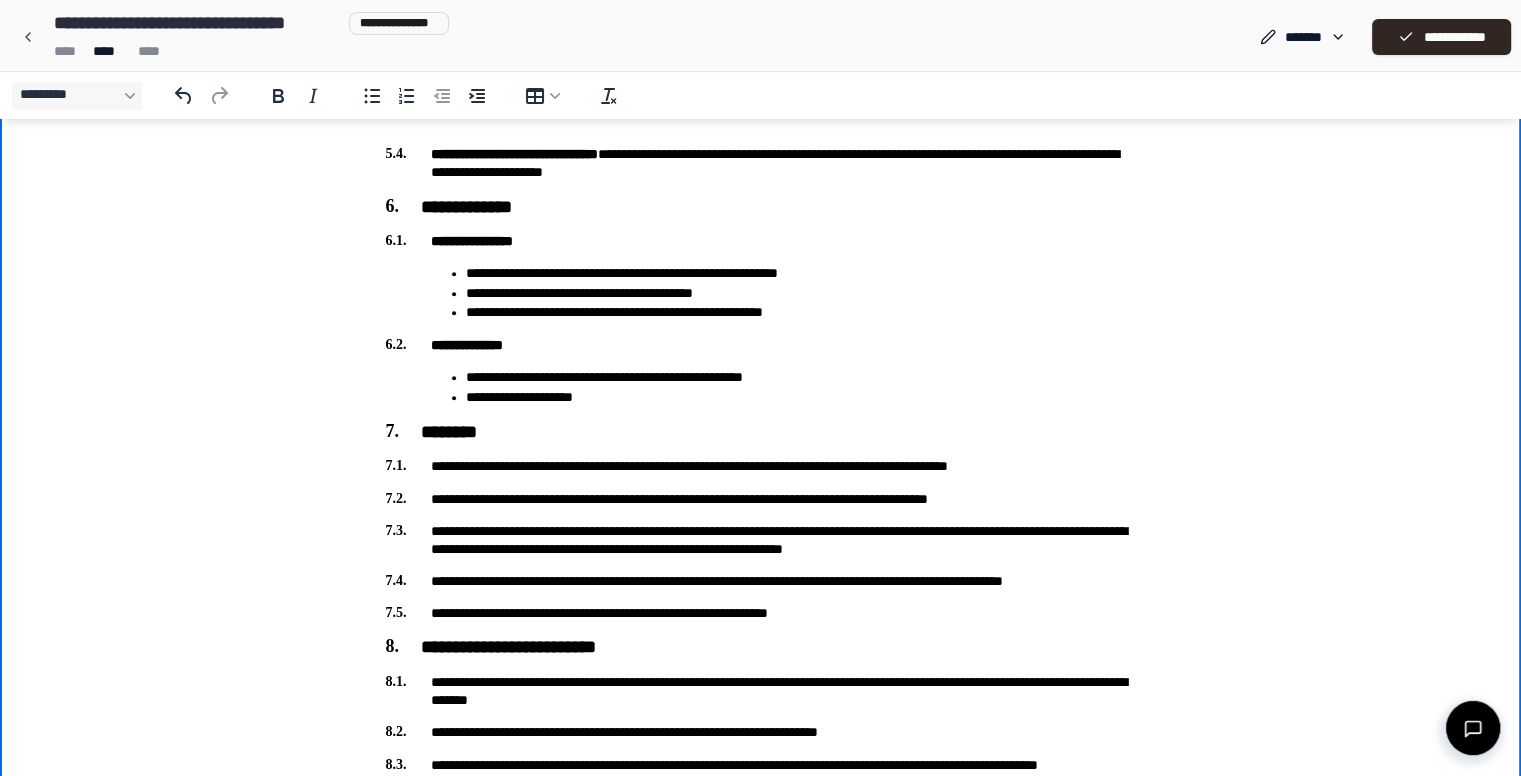 click on "**********" at bounding box center [761, 466] 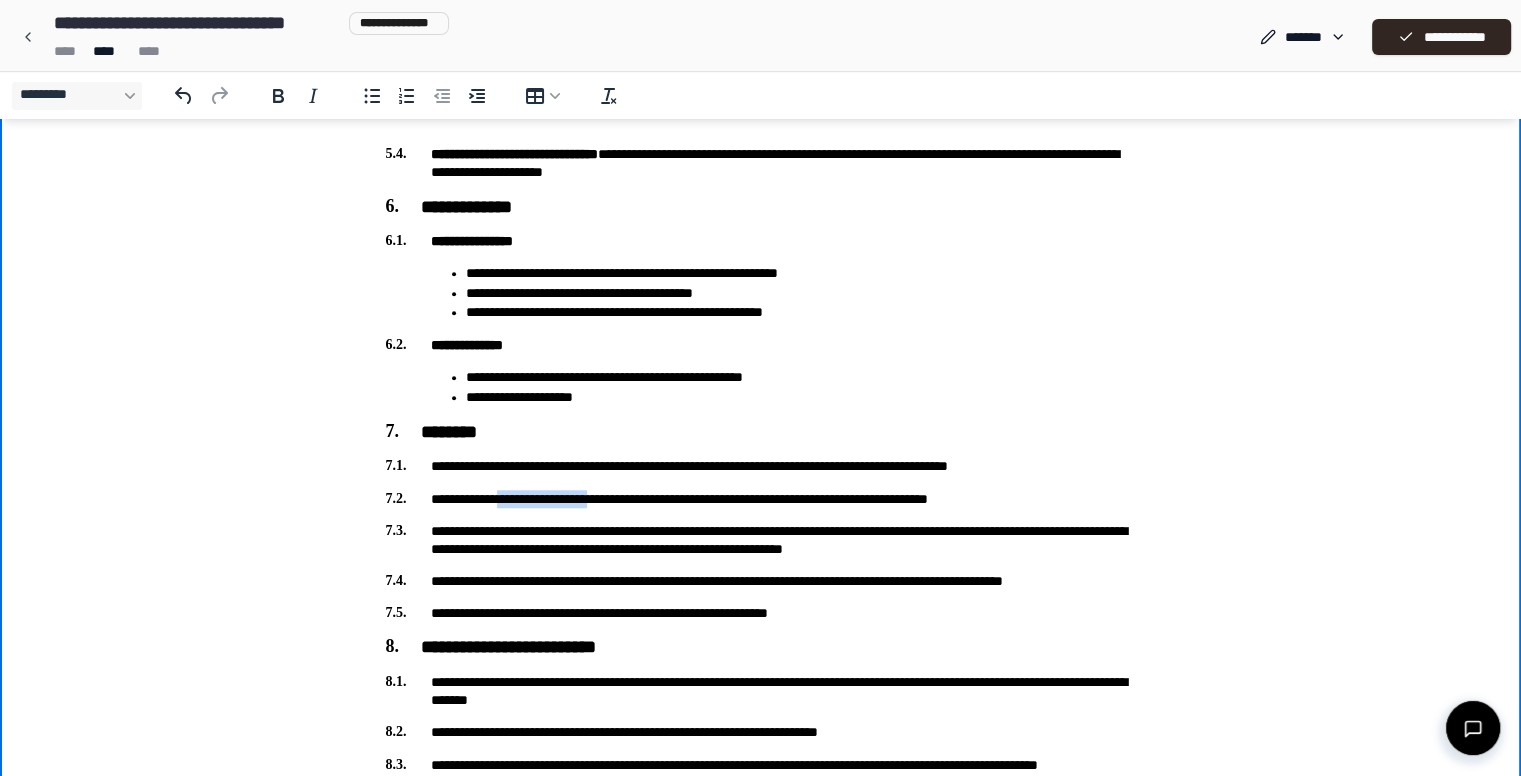 drag, startPoint x: 670, startPoint y: 499, endPoint x: 518, endPoint y: 502, distance: 152.0296 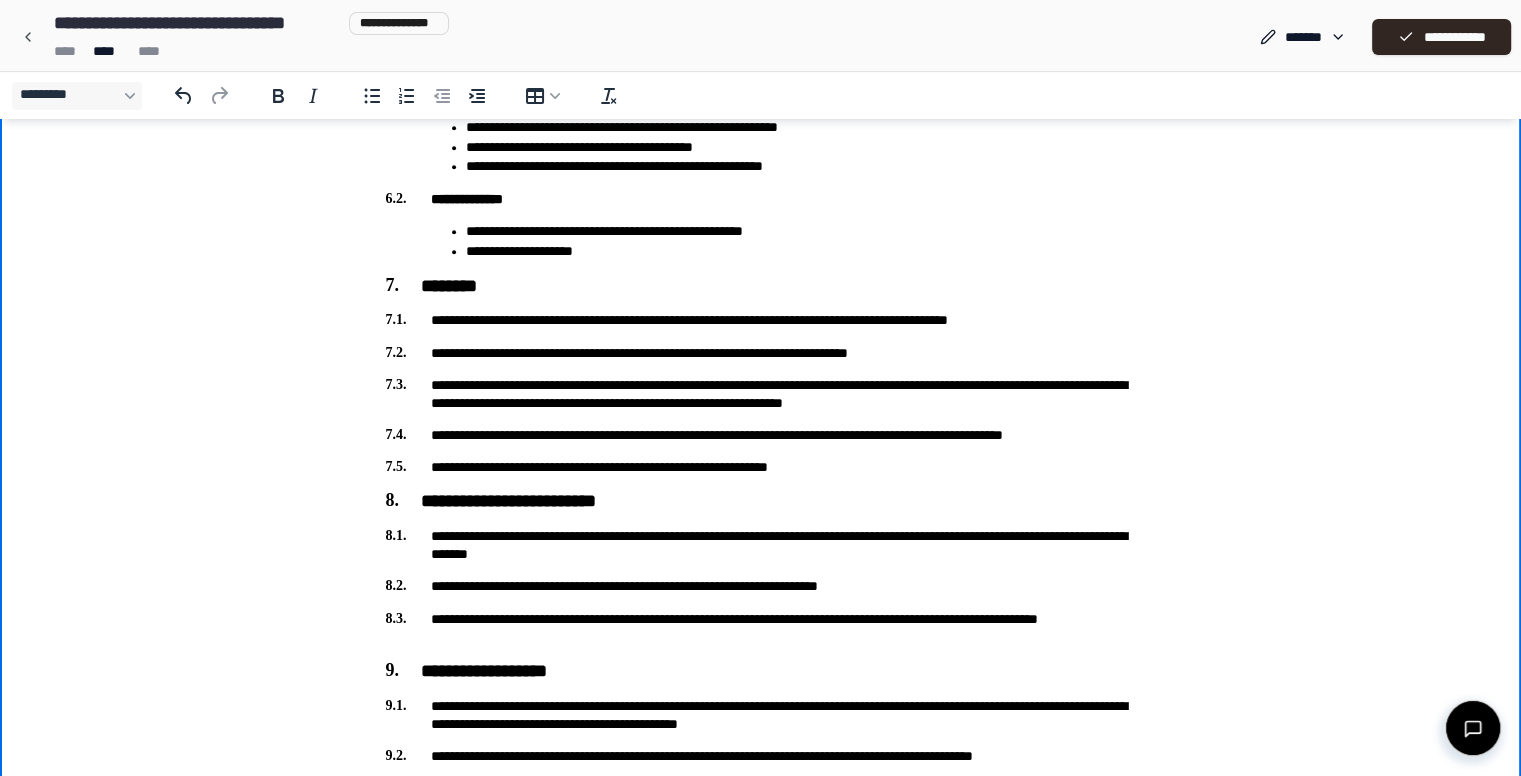 scroll, scrollTop: 1695, scrollLeft: 0, axis: vertical 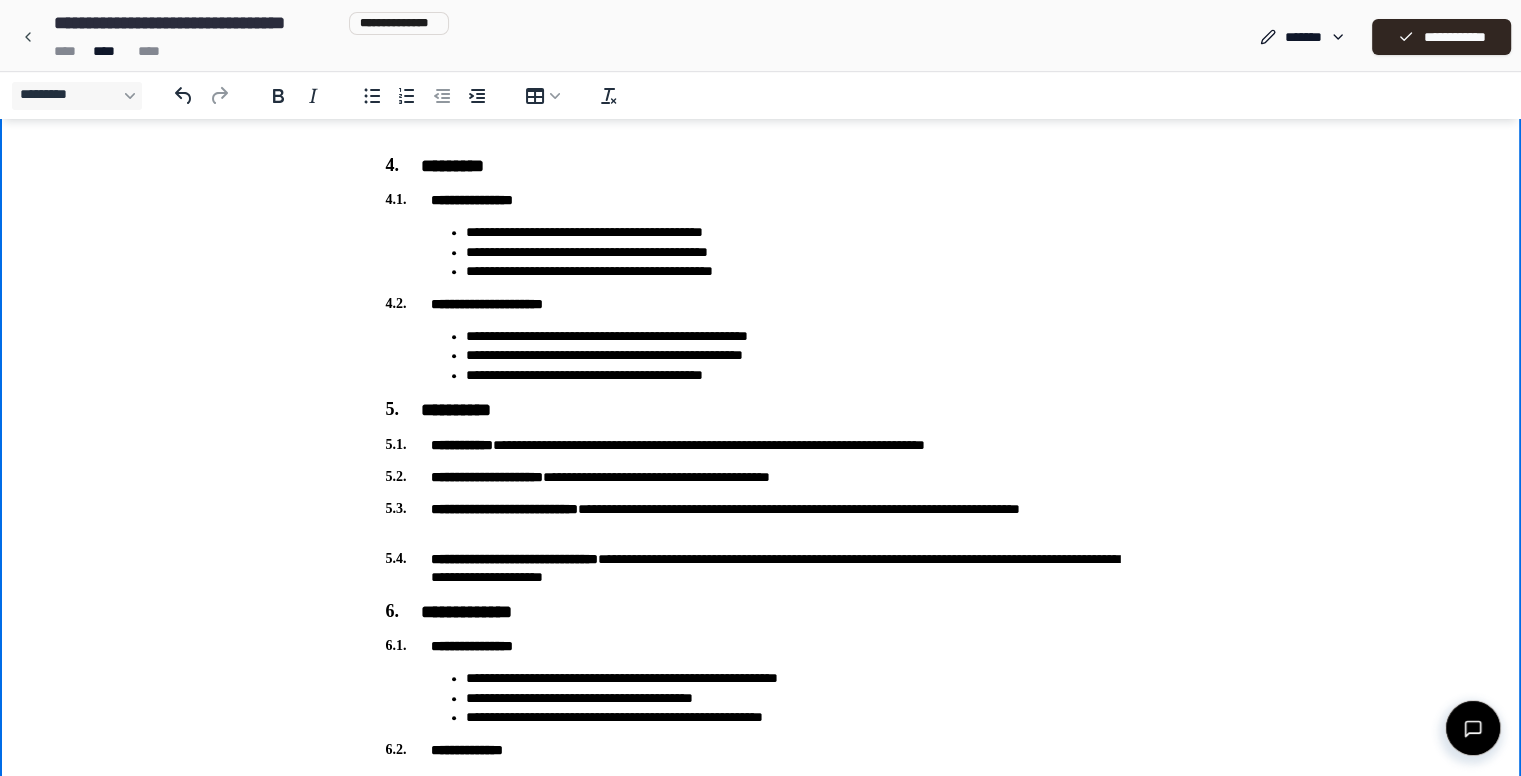 drag, startPoint x: 1529, startPoint y: 569, endPoint x: 1513, endPoint y: 1378, distance: 809.1582 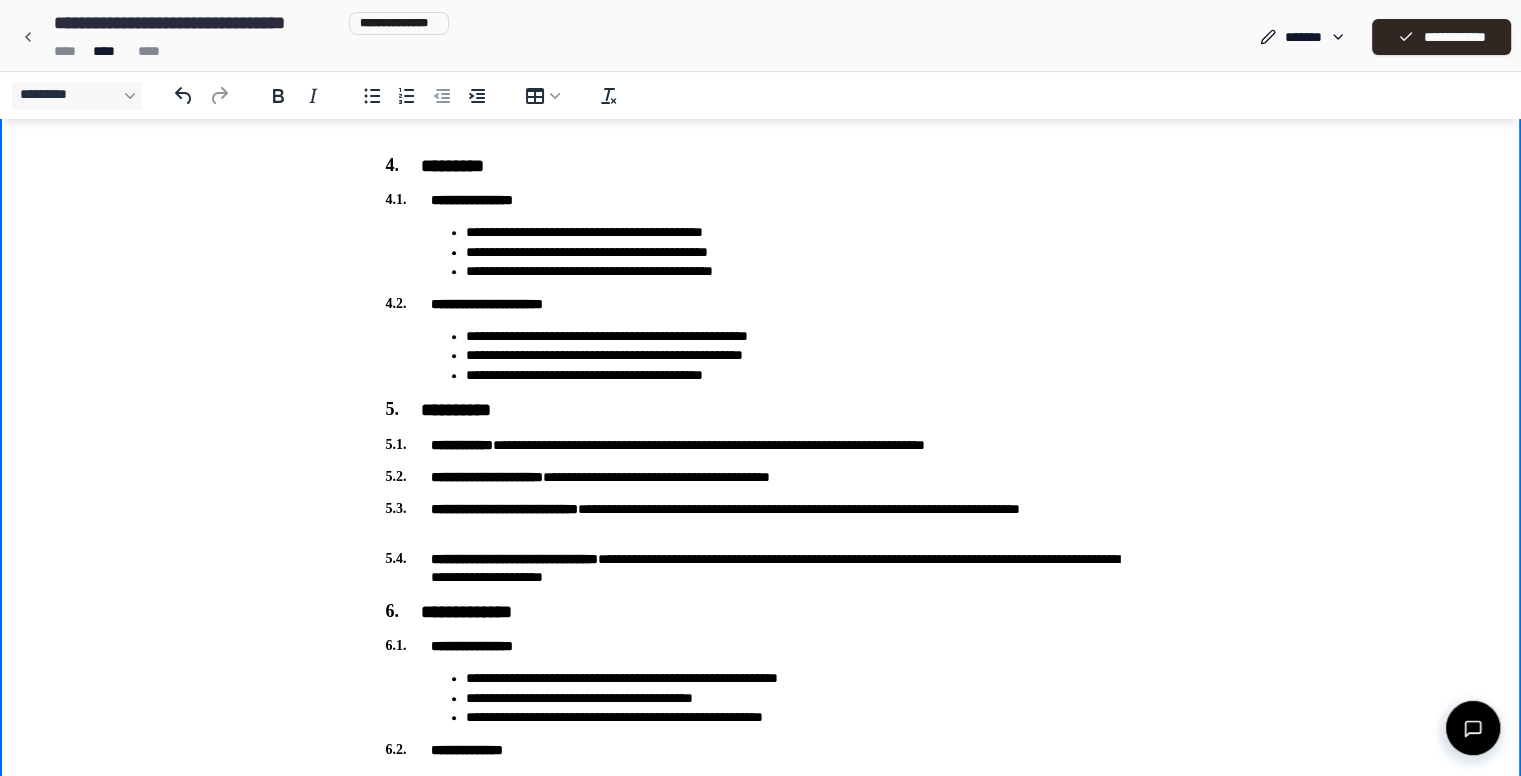 click on "**********" at bounding box center [761, 445] 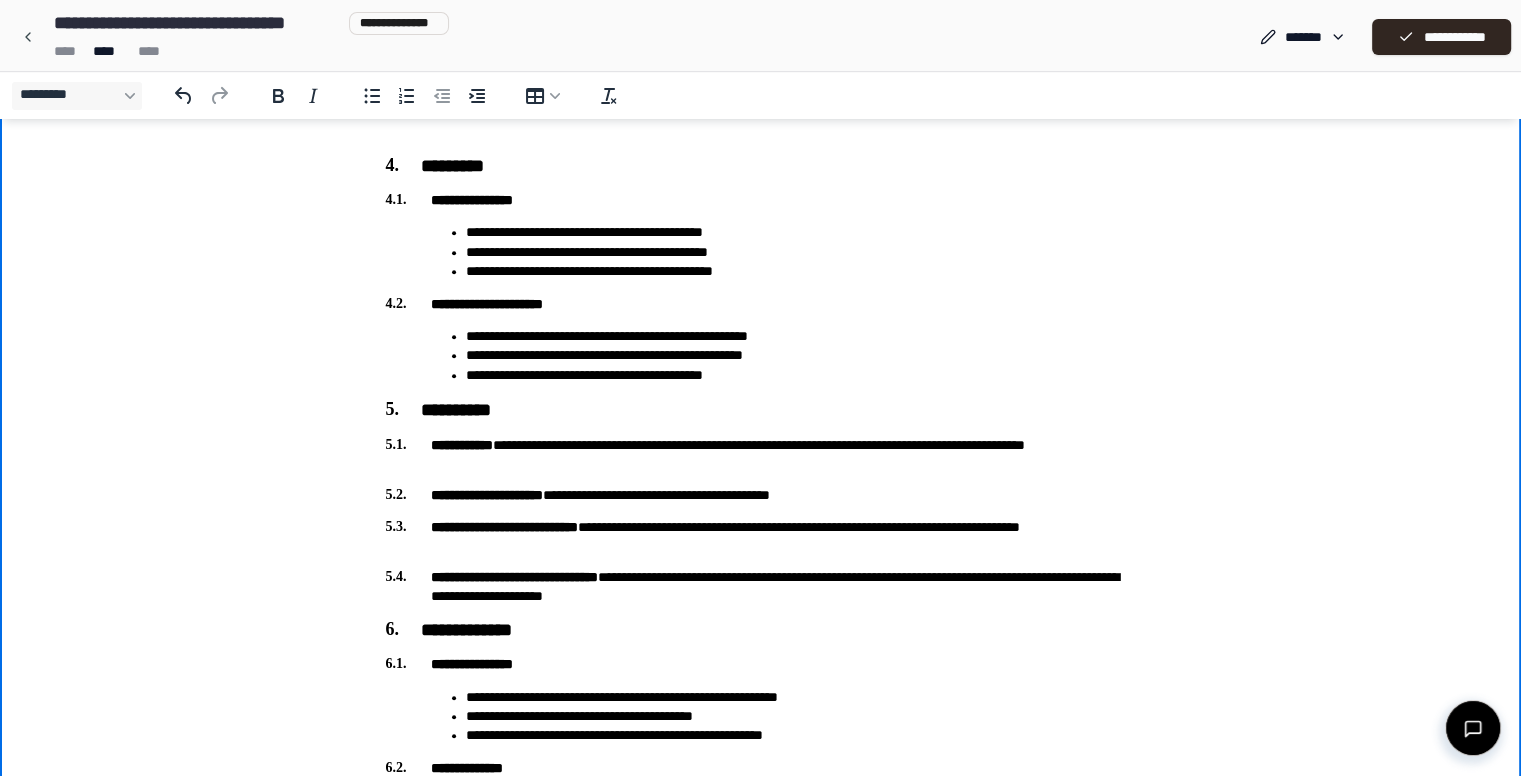 click on "**********" at bounding box center [761, 454] 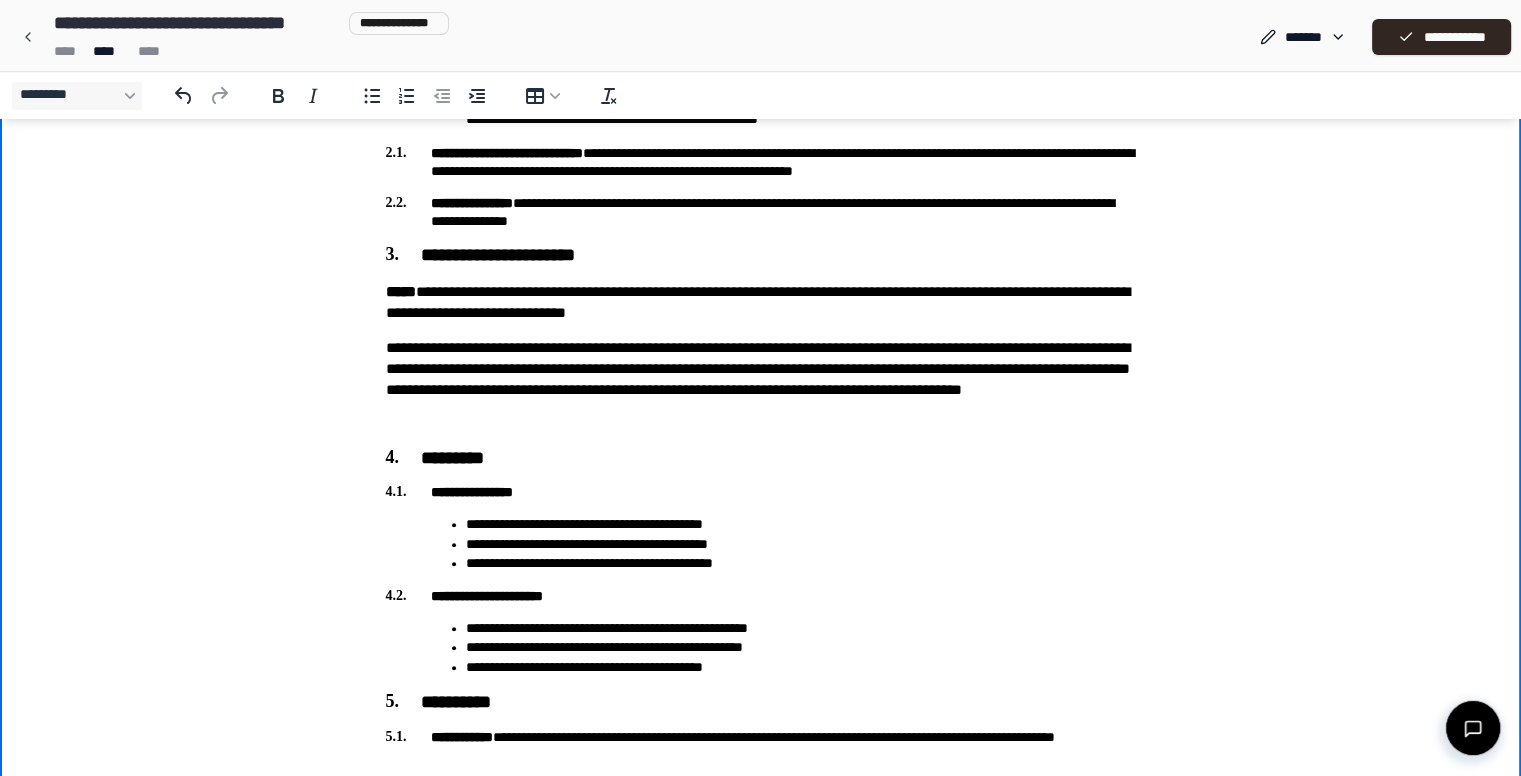 scroll, scrollTop: 812, scrollLeft: 0, axis: vertical 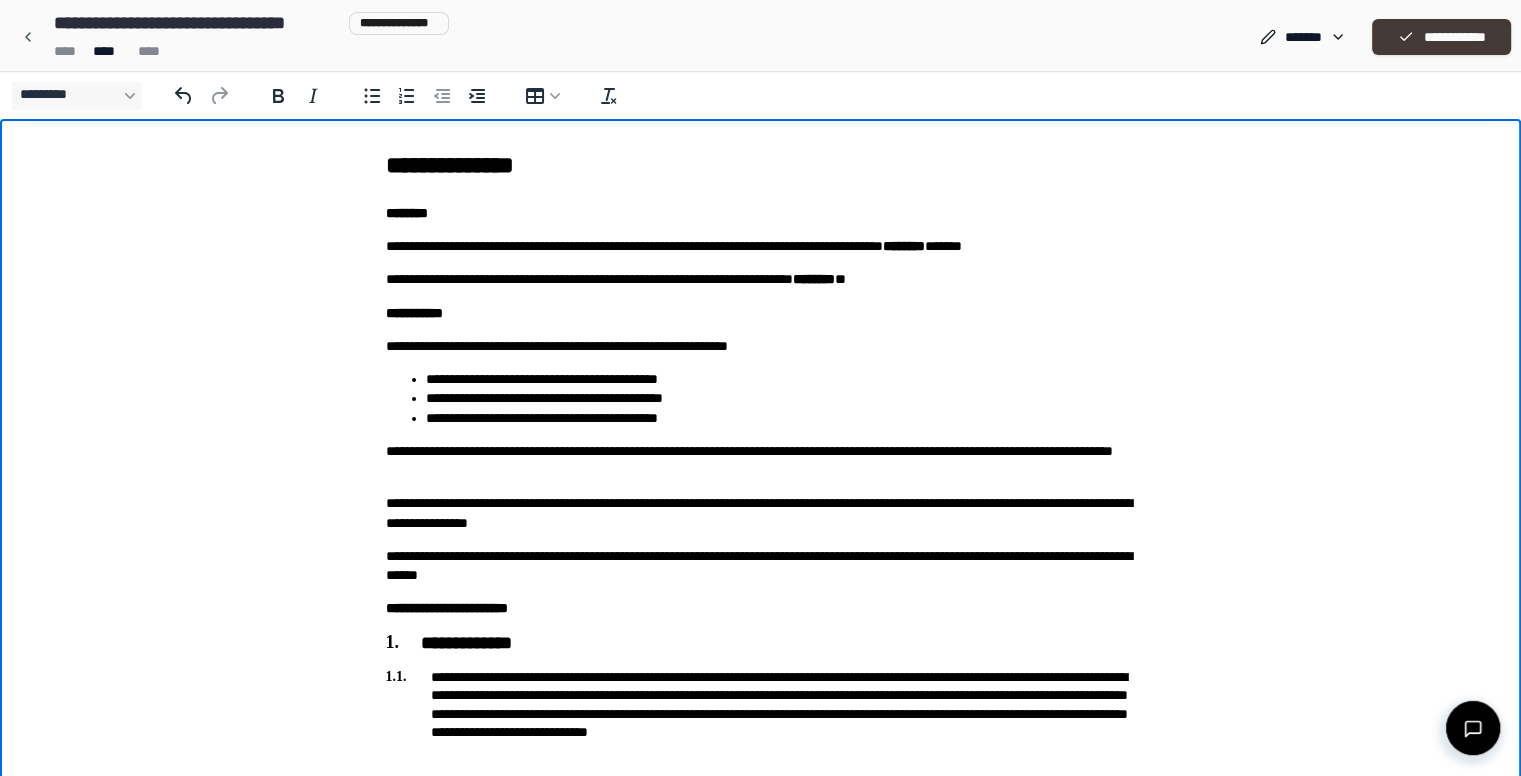click on "**********" at bounding box center (1441, 37) 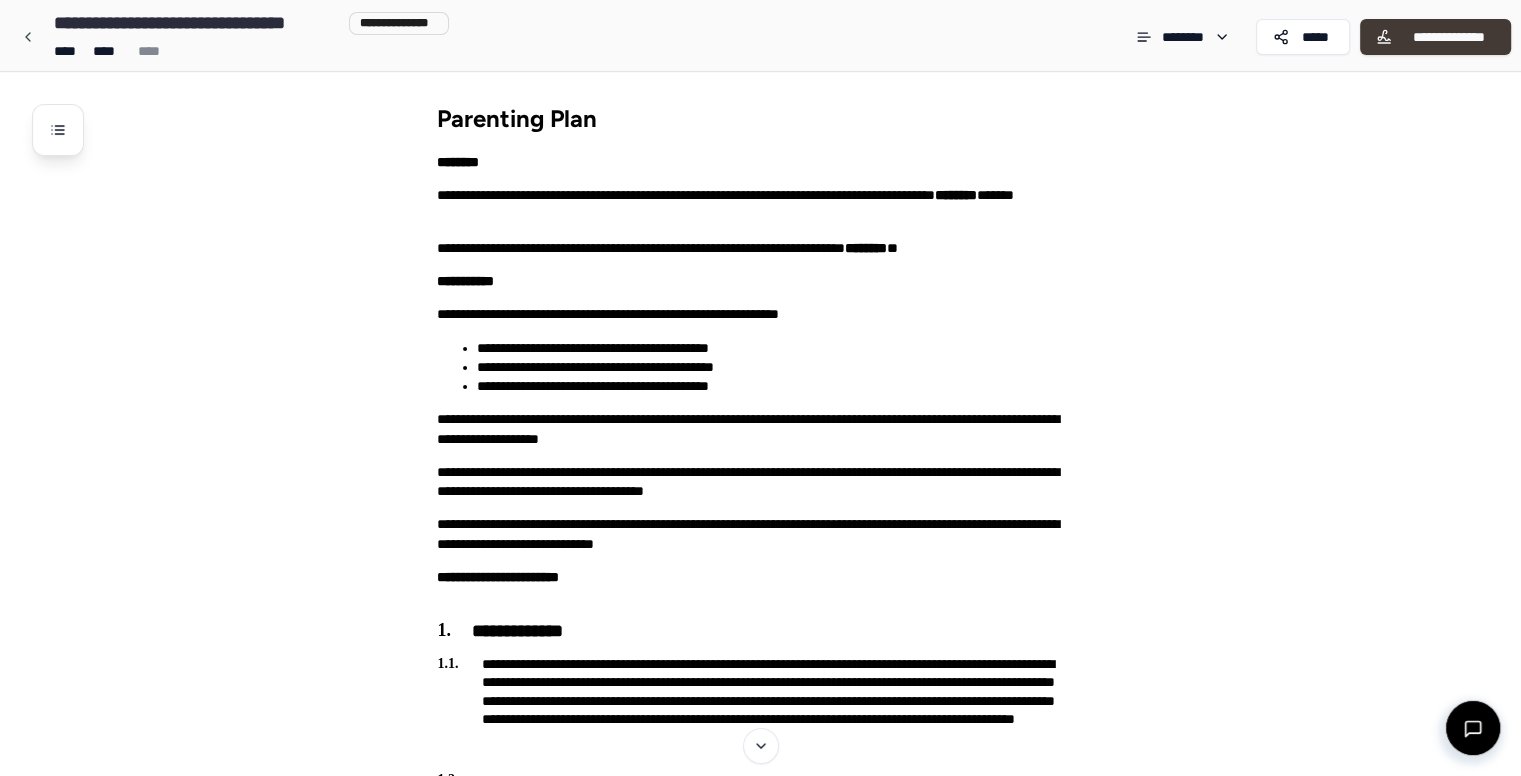 click on "**********" at bounding box center [1448, 37] 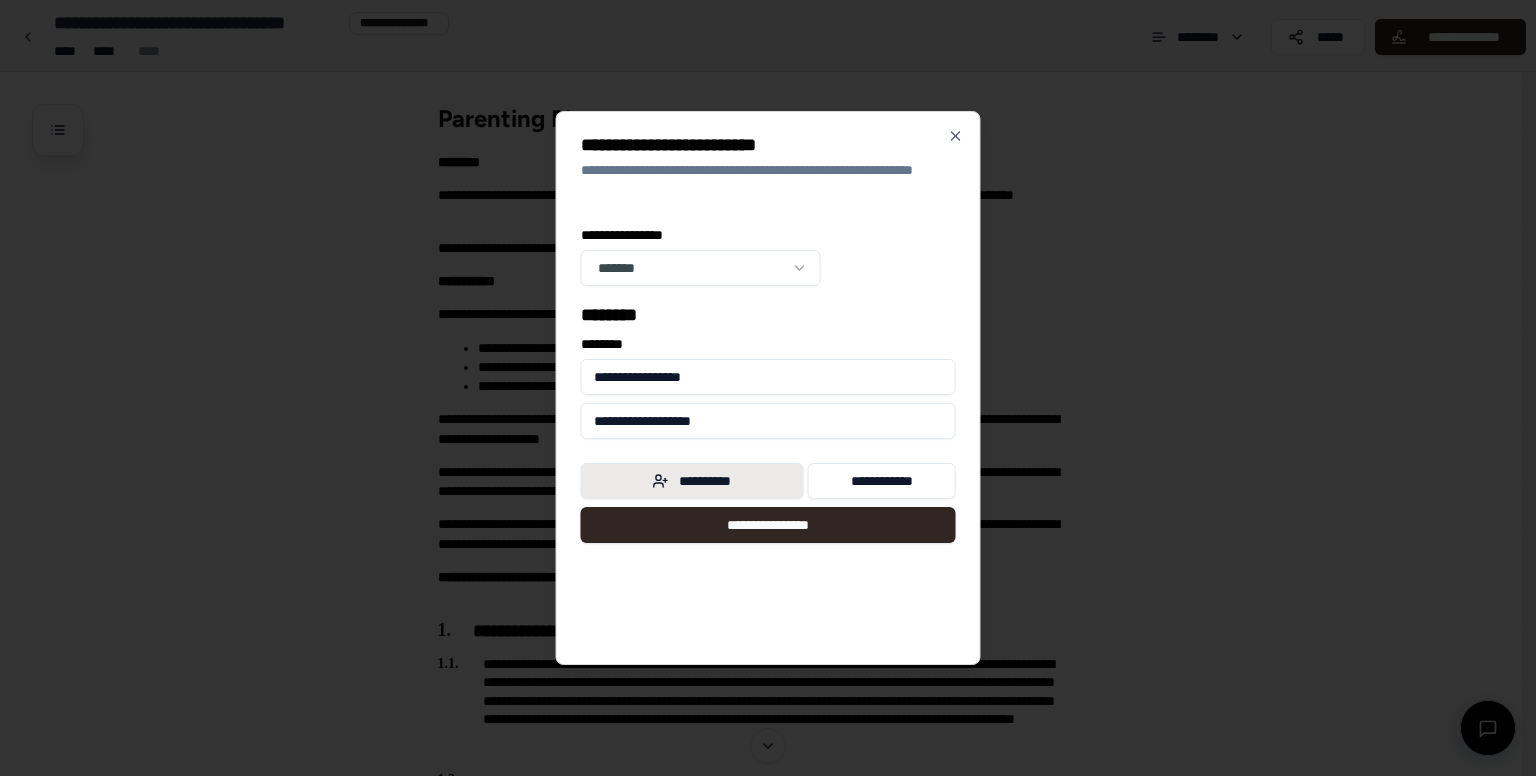 click on "**********" at bounding box center (692, 481) 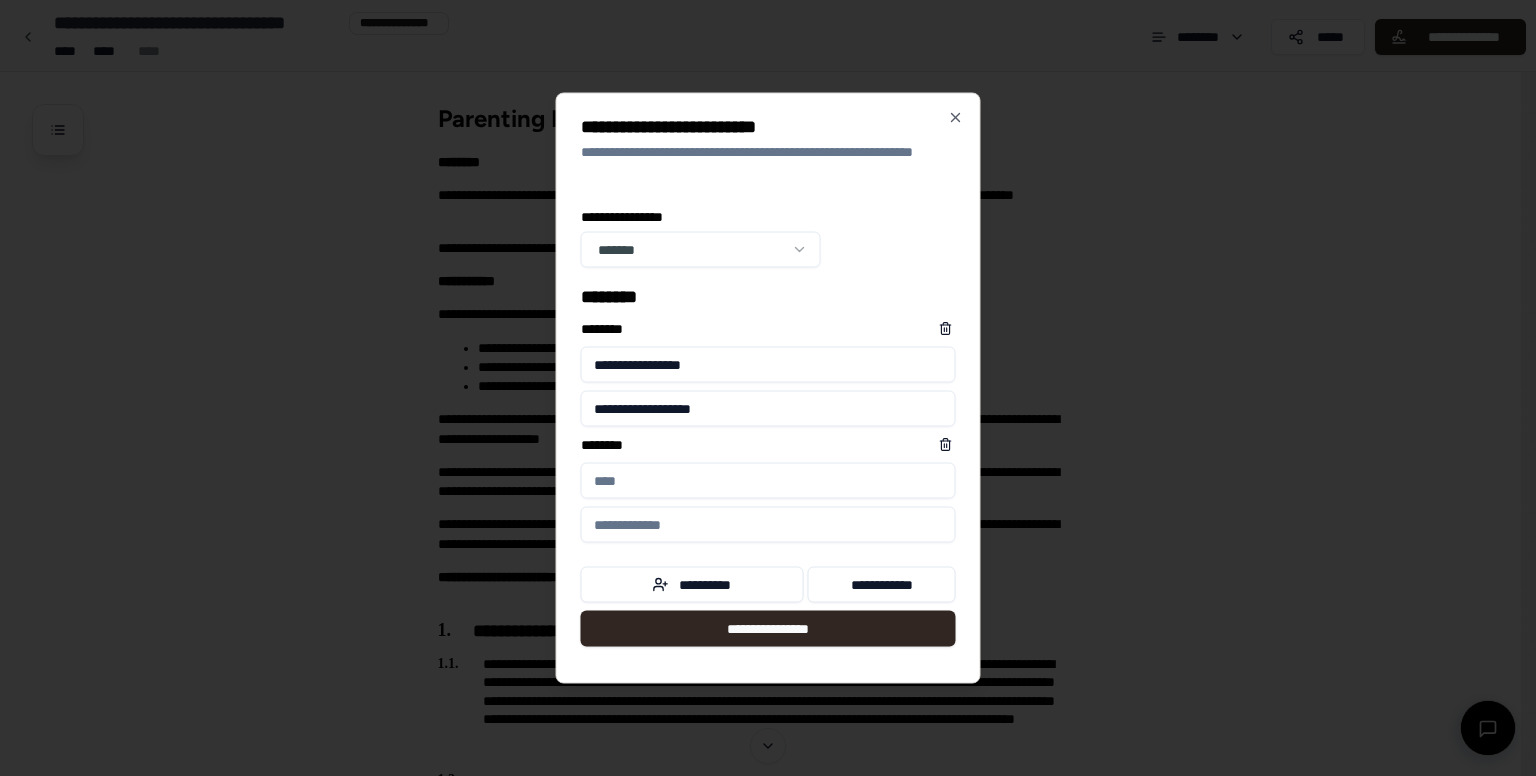 click on "******   *" at bounding box center [768, 481] 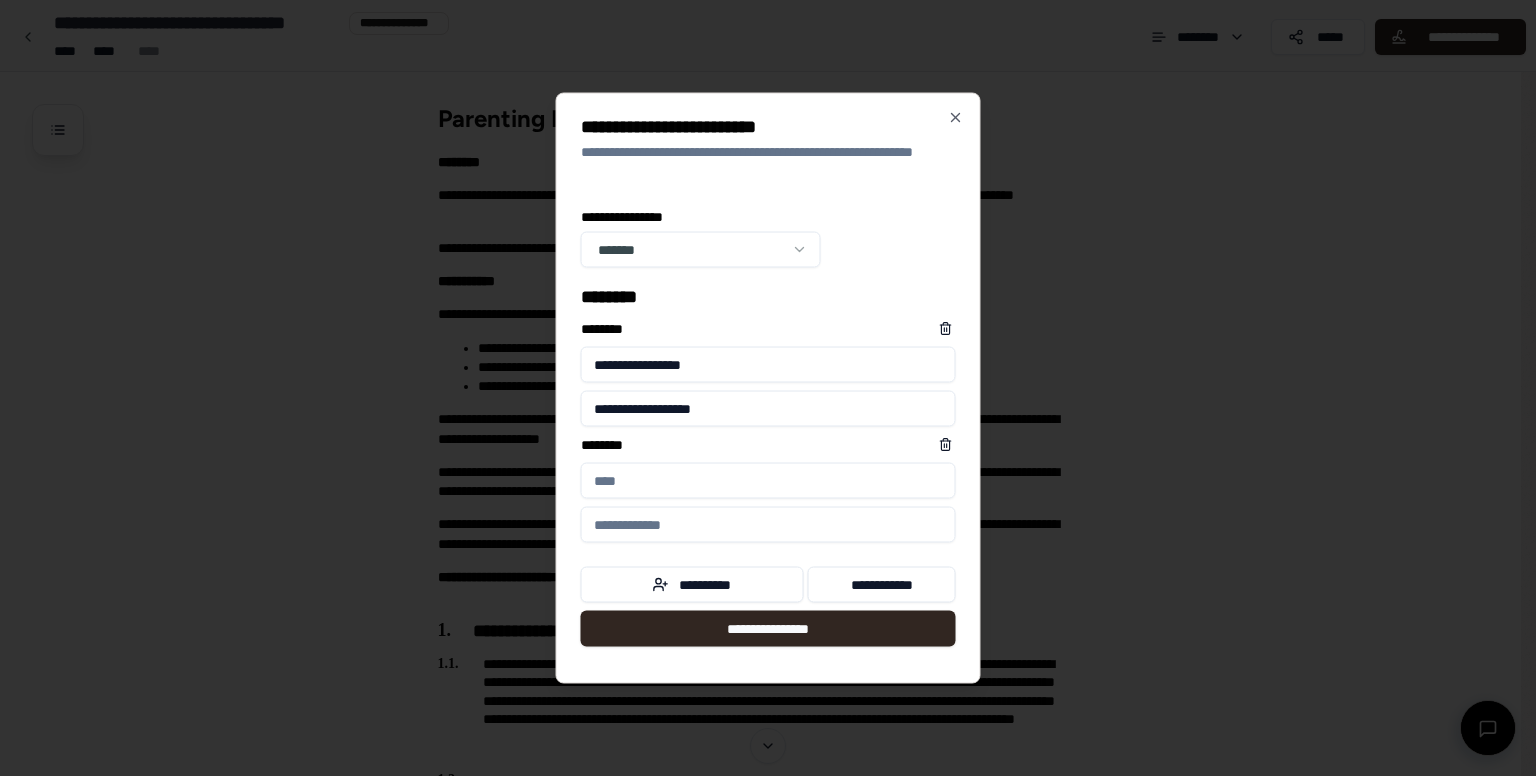 drag, startPoint x: 757, startPoint y: 357, endPoint x: 566, endPoint y: 373, distance: 191.66899 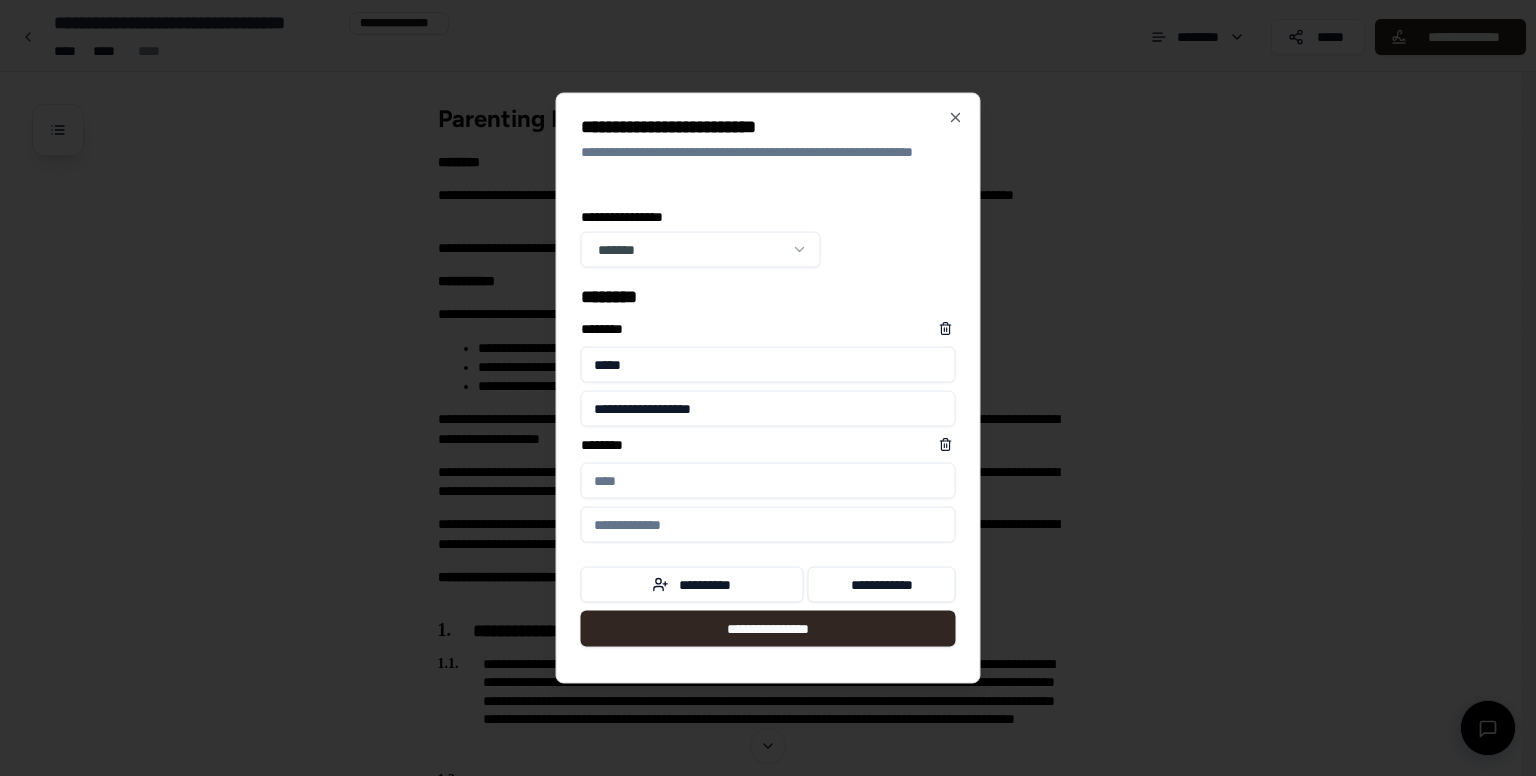 type on "**********" 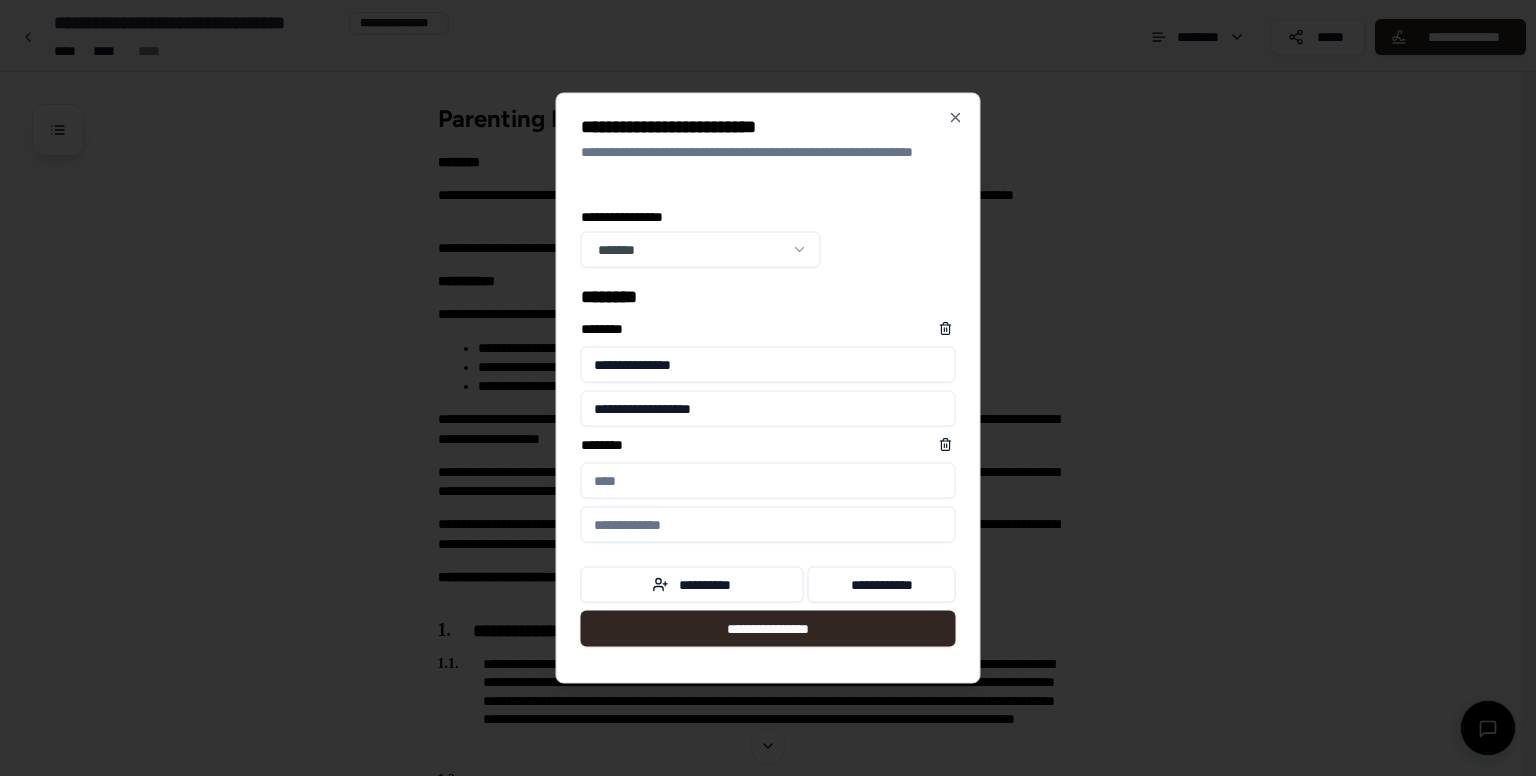 click on "******   *" at bounding box center [768, 481] 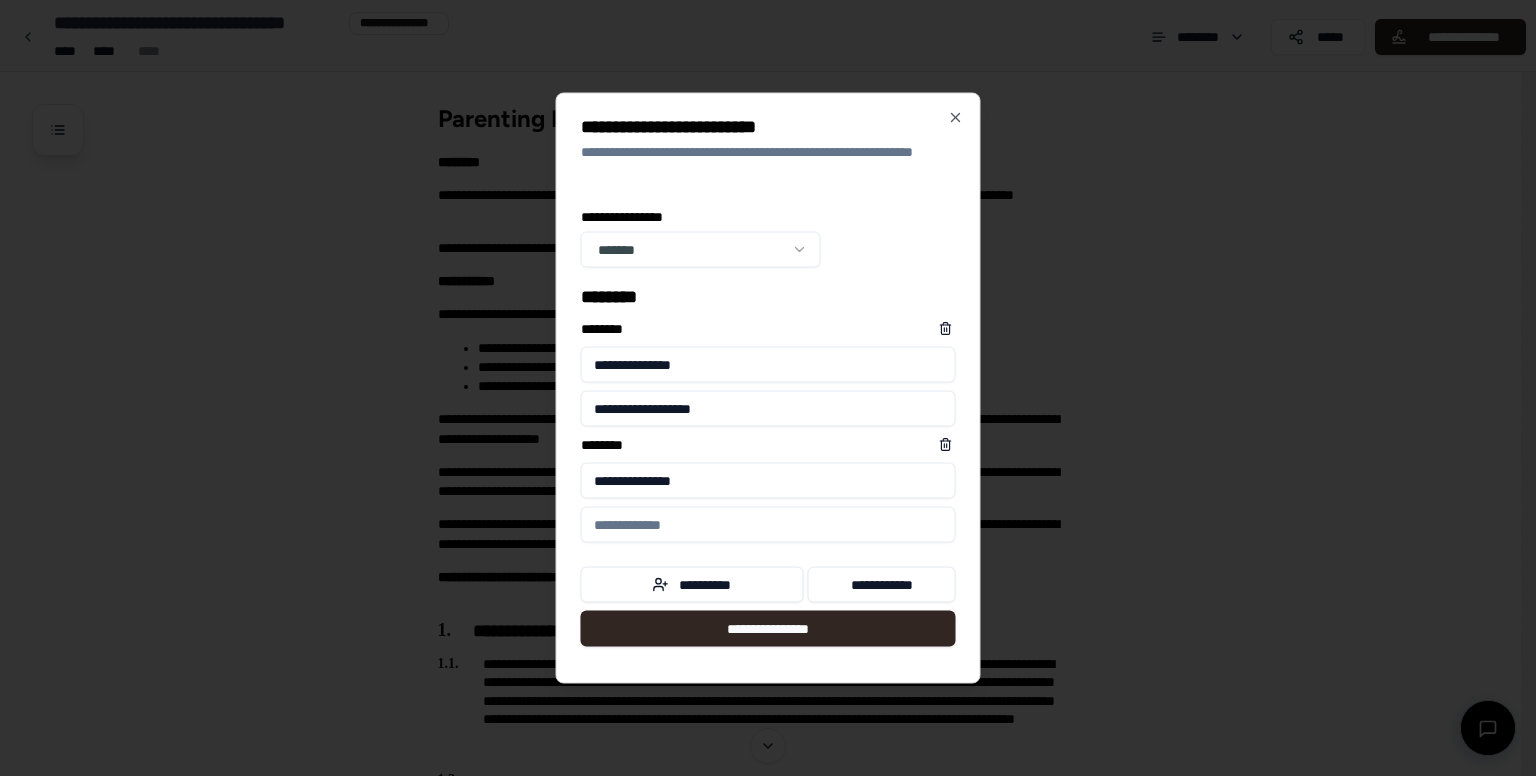 type on "**********" 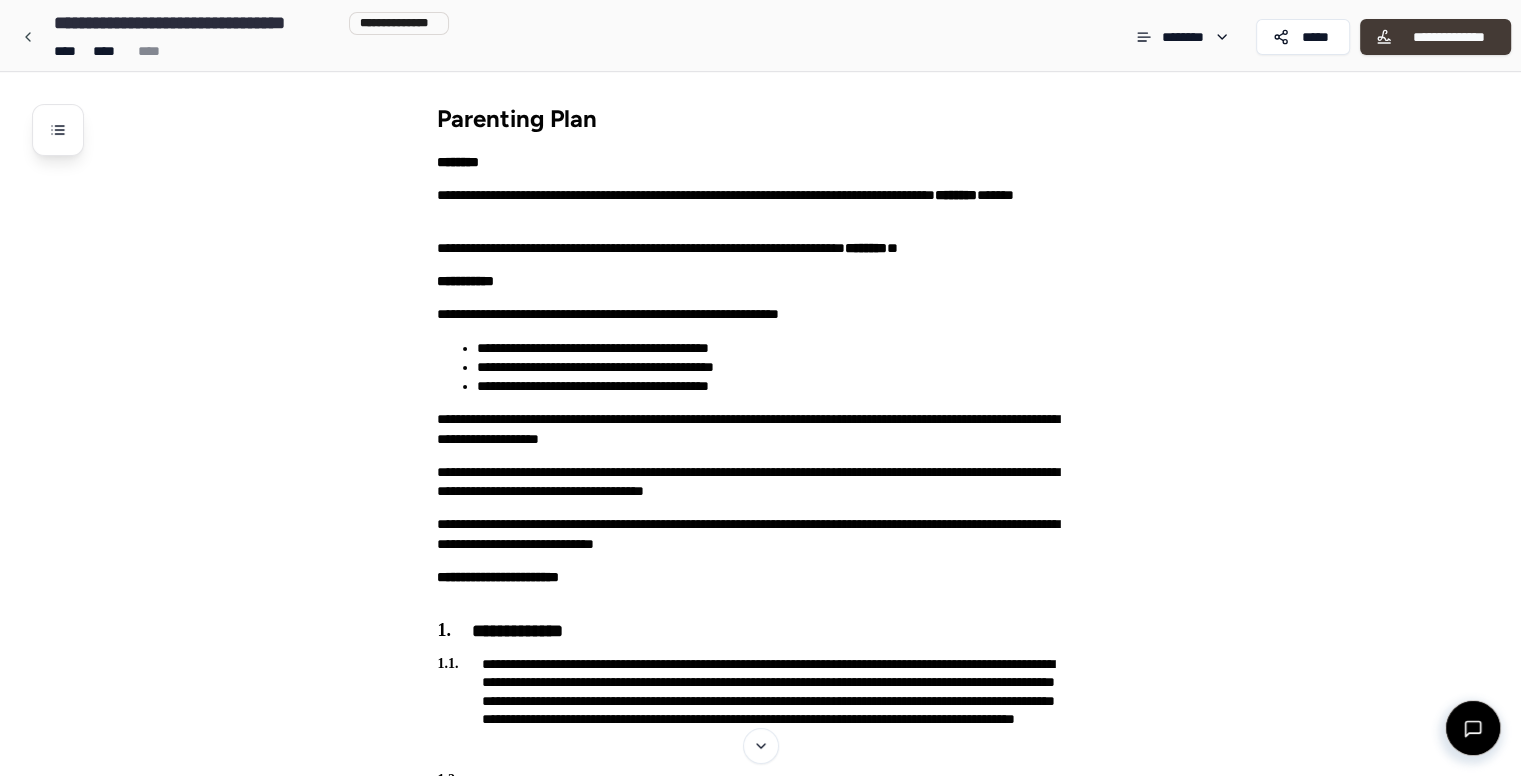 click on "**********" at bounding box center [1448, 37] 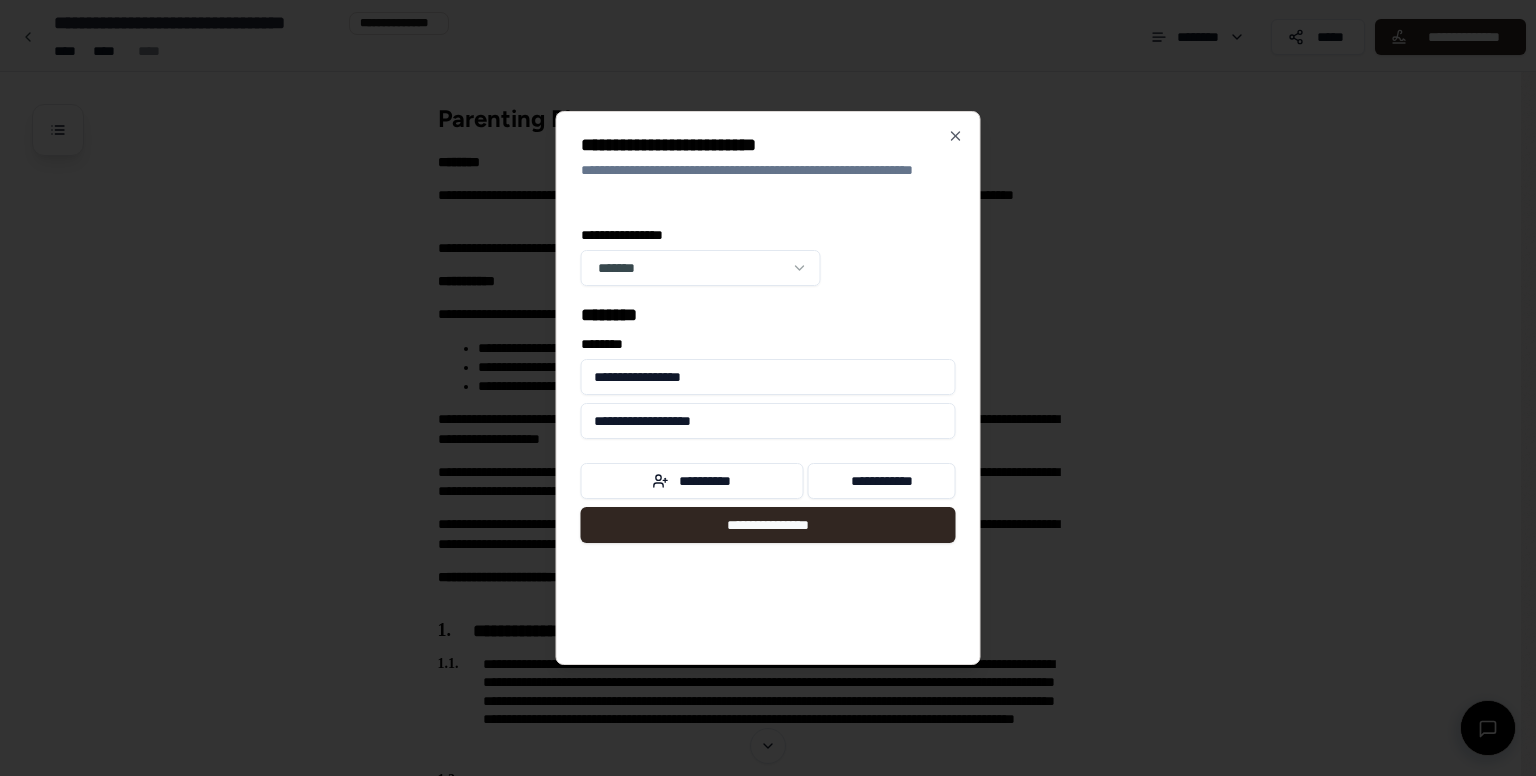 drag, startPoint x: 792, startPoint y: 376, endPoint x: 582, endPoint y: 382, distance: 210.0857 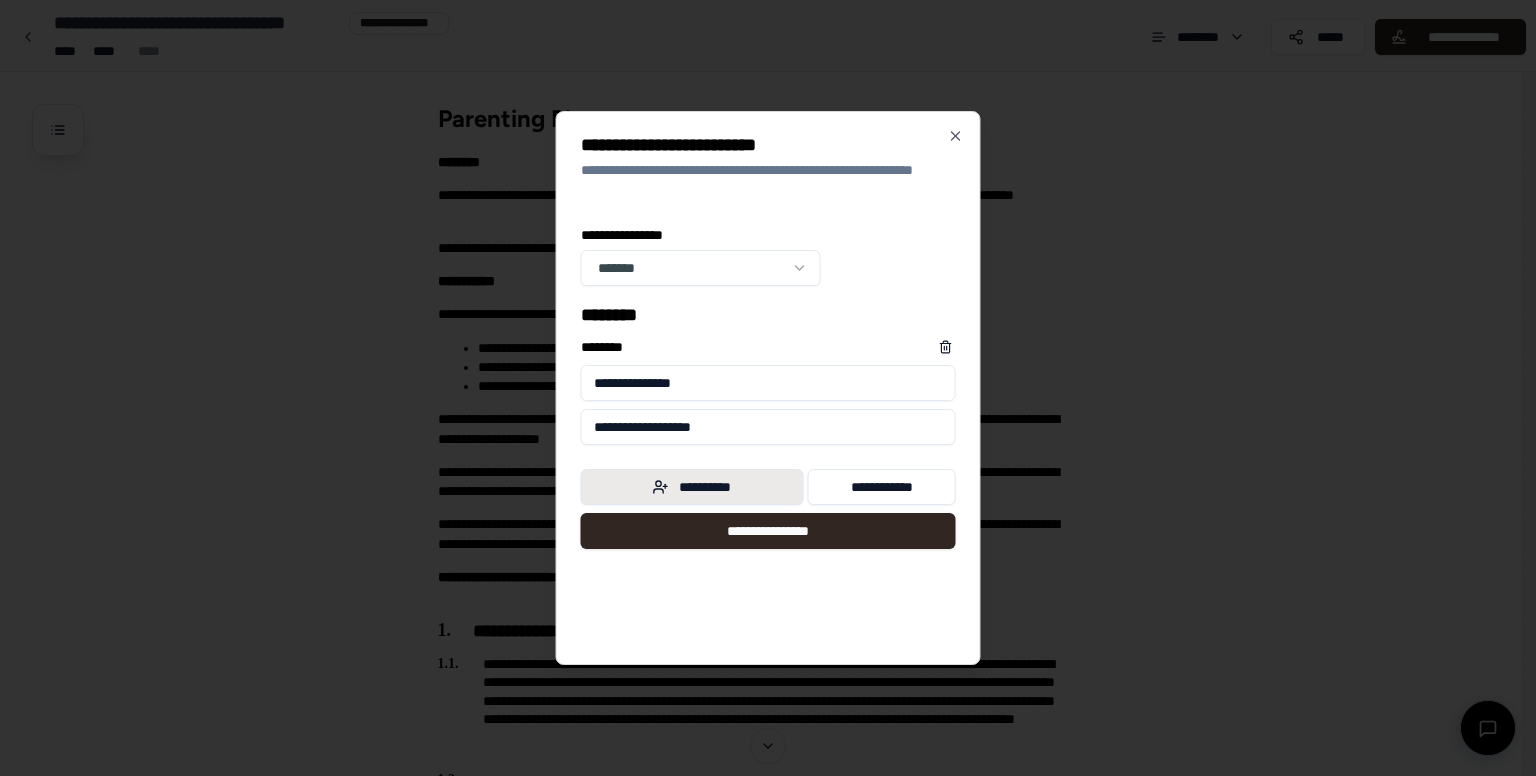 type on "**********" 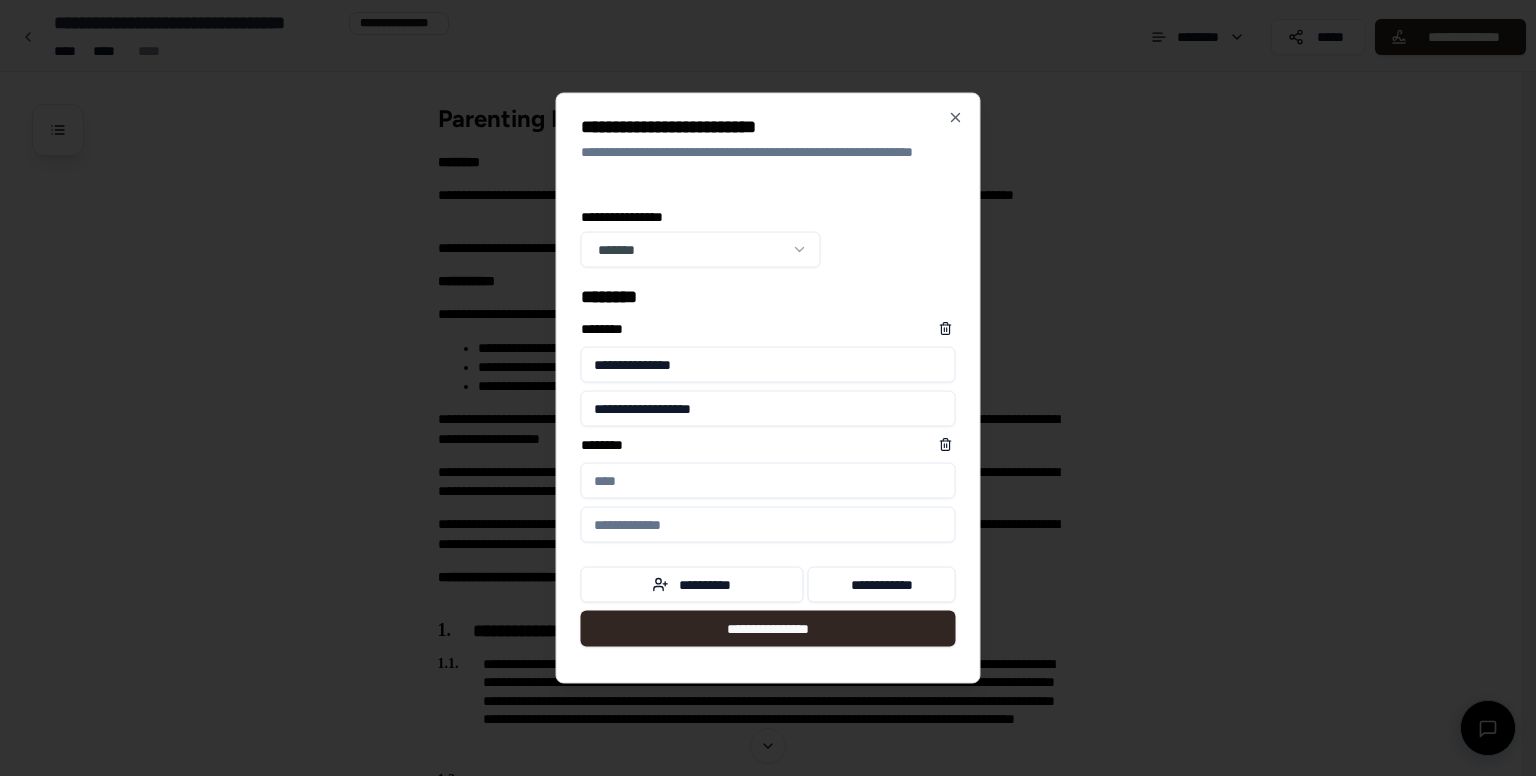 click on "******   *" at bounding box center [768, 481] 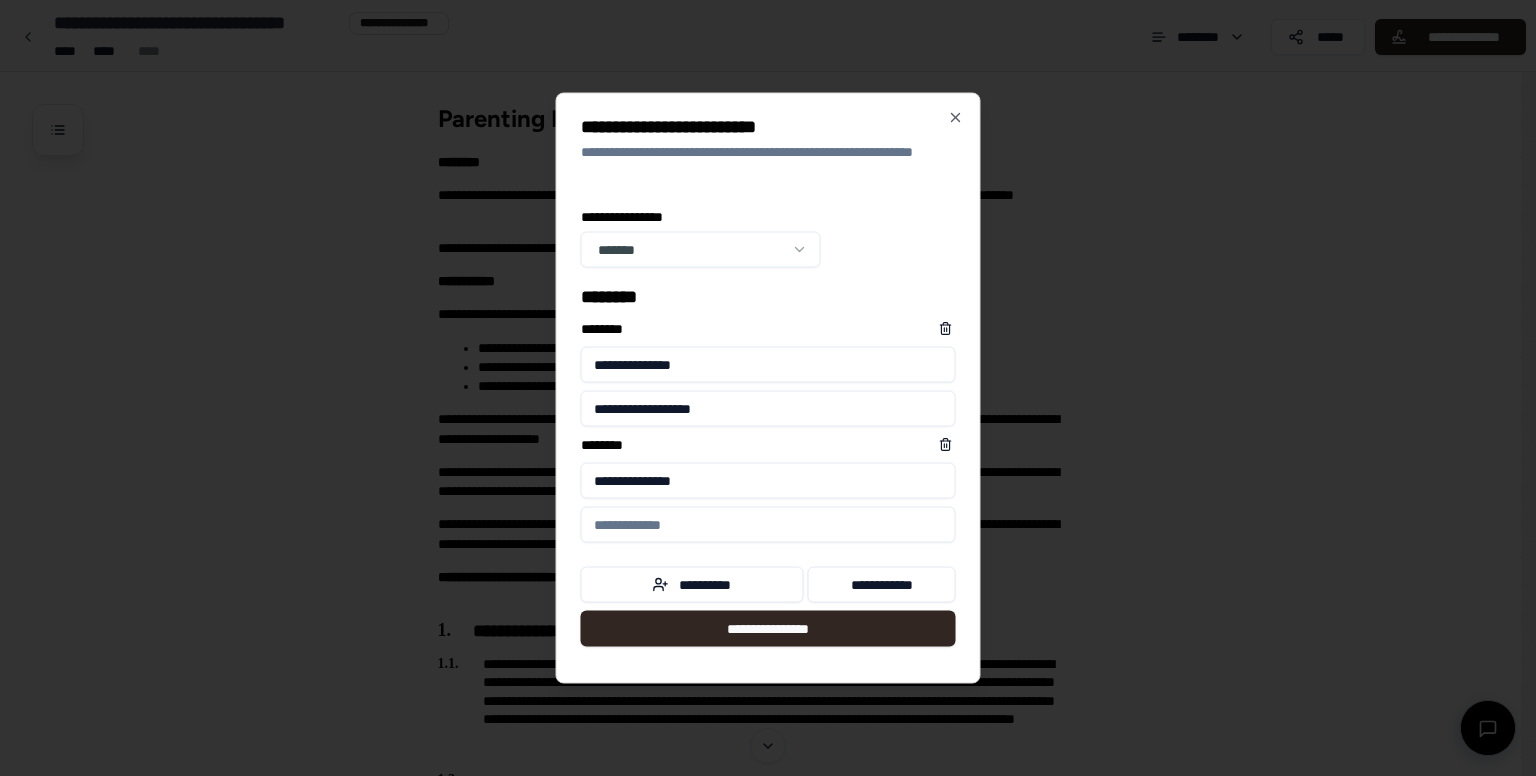 type on "**********" 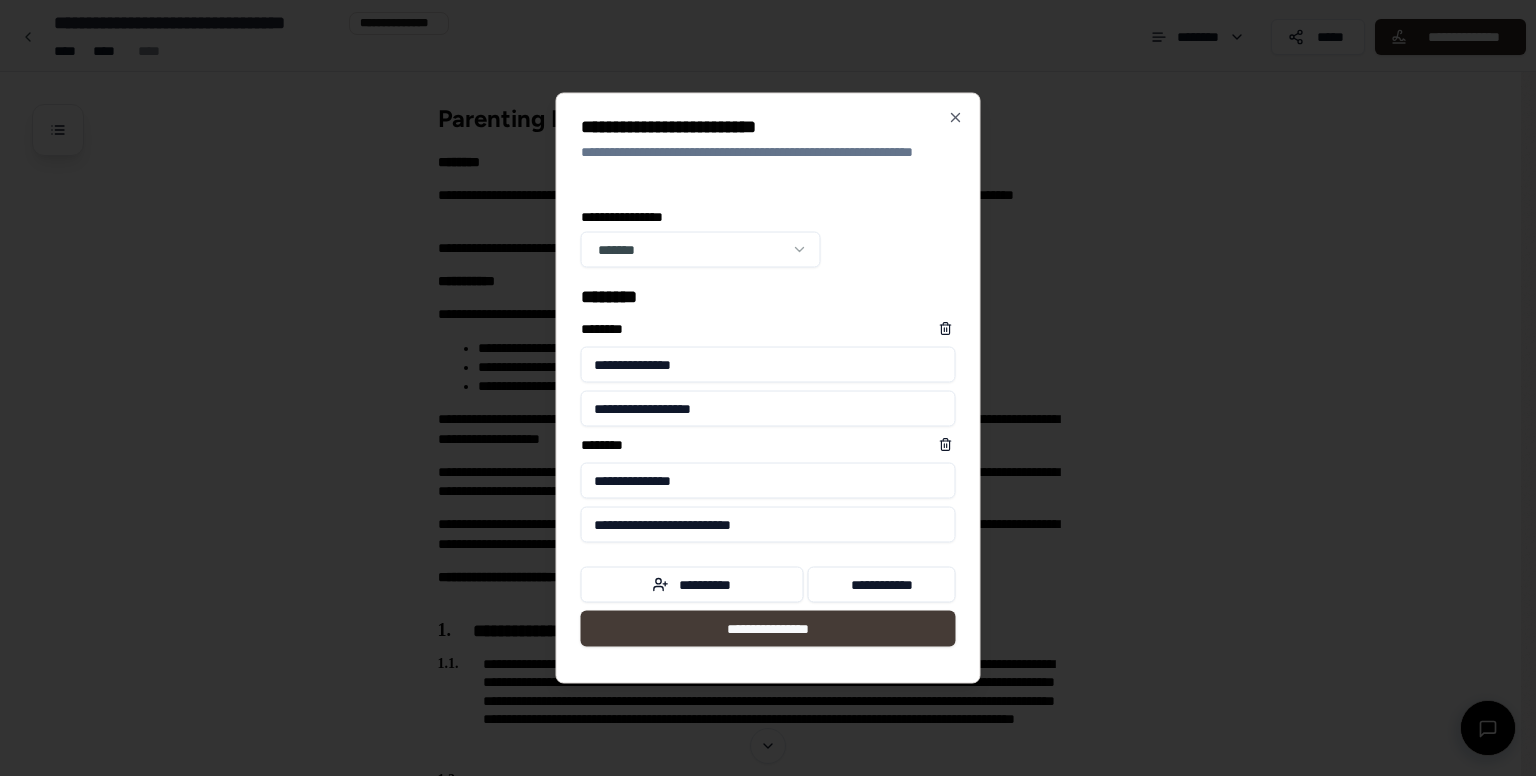type on "**********" 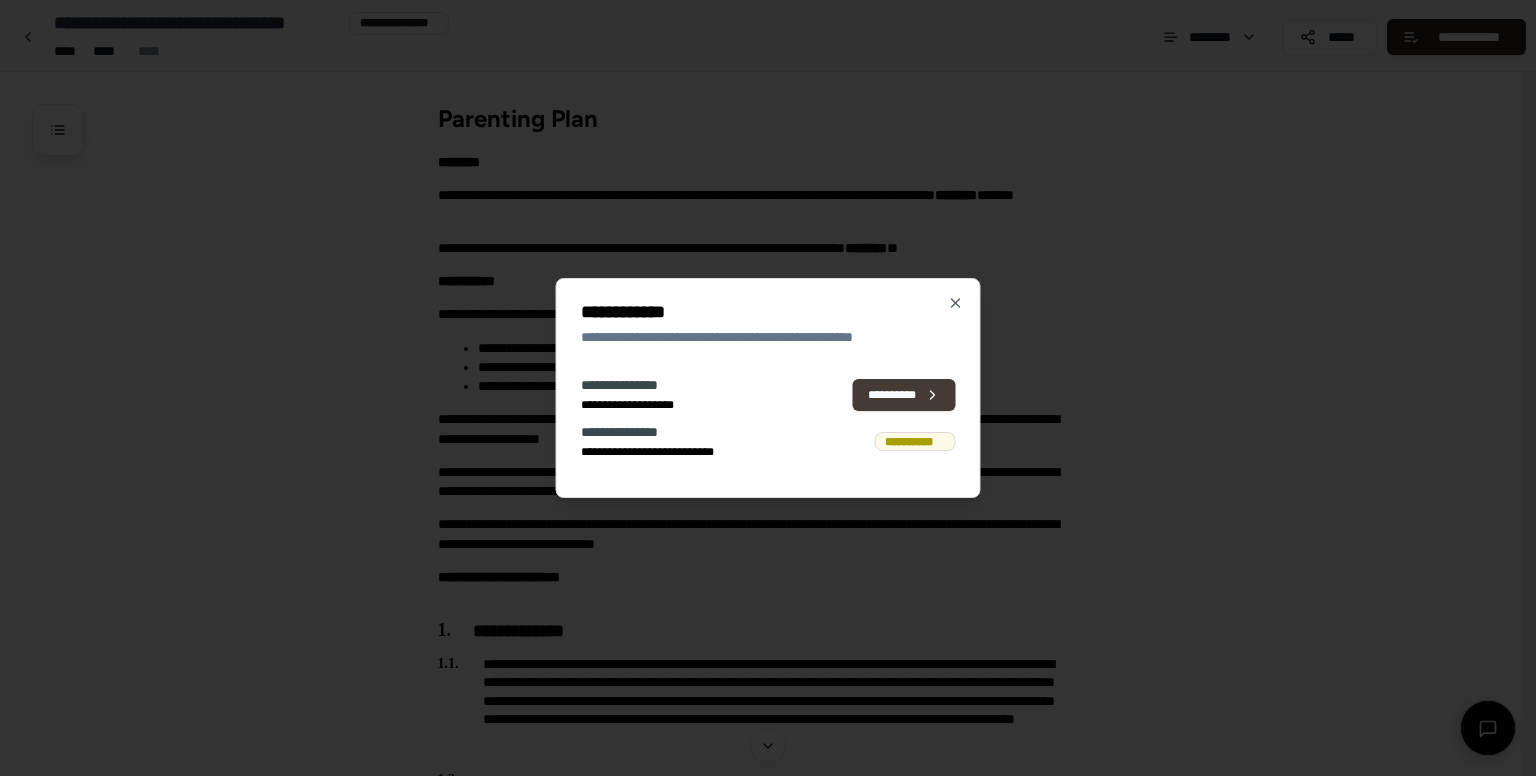 click on "**********" at bounding box center [904, 395] 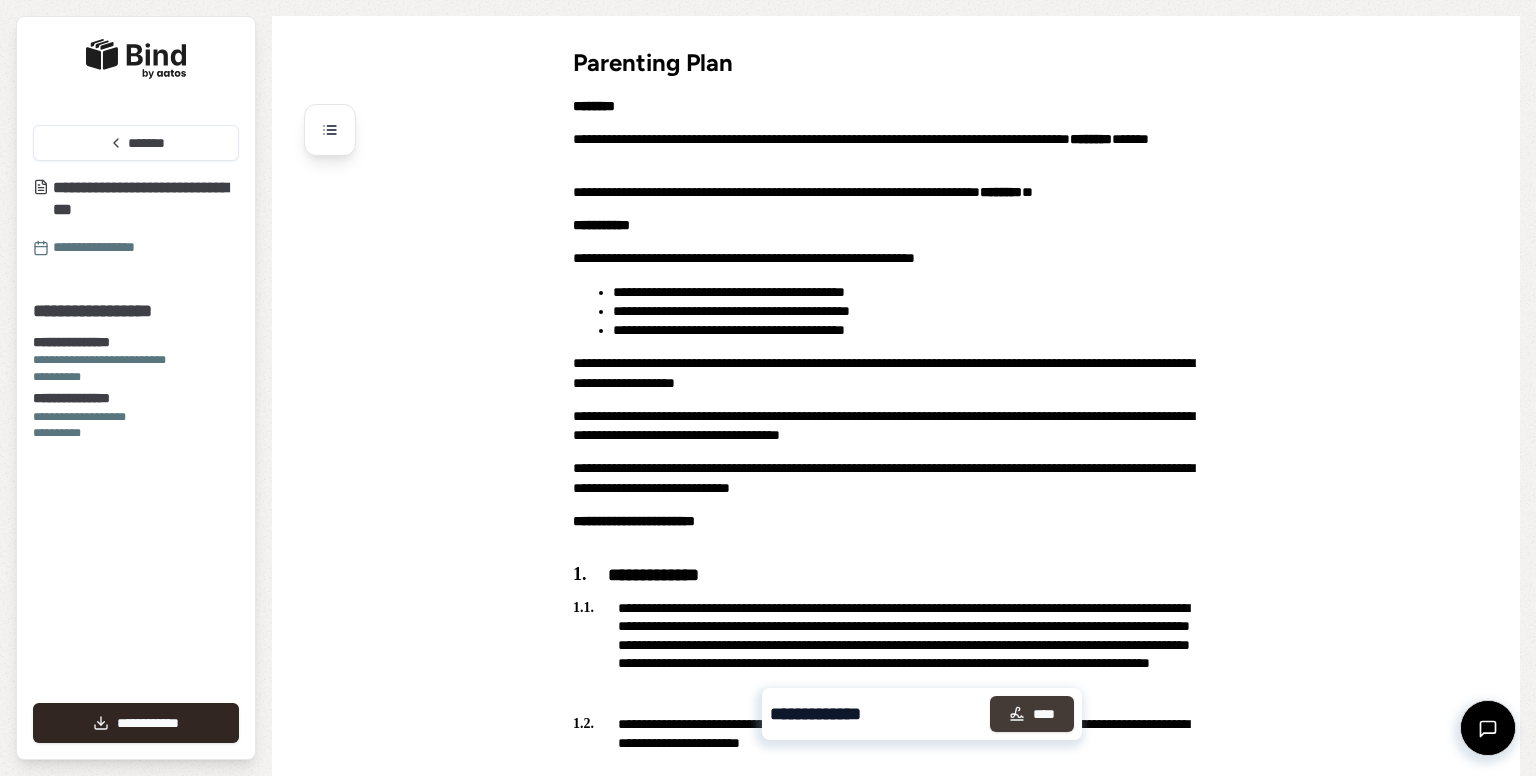 click on "****" at bounding box center (1032, 714) 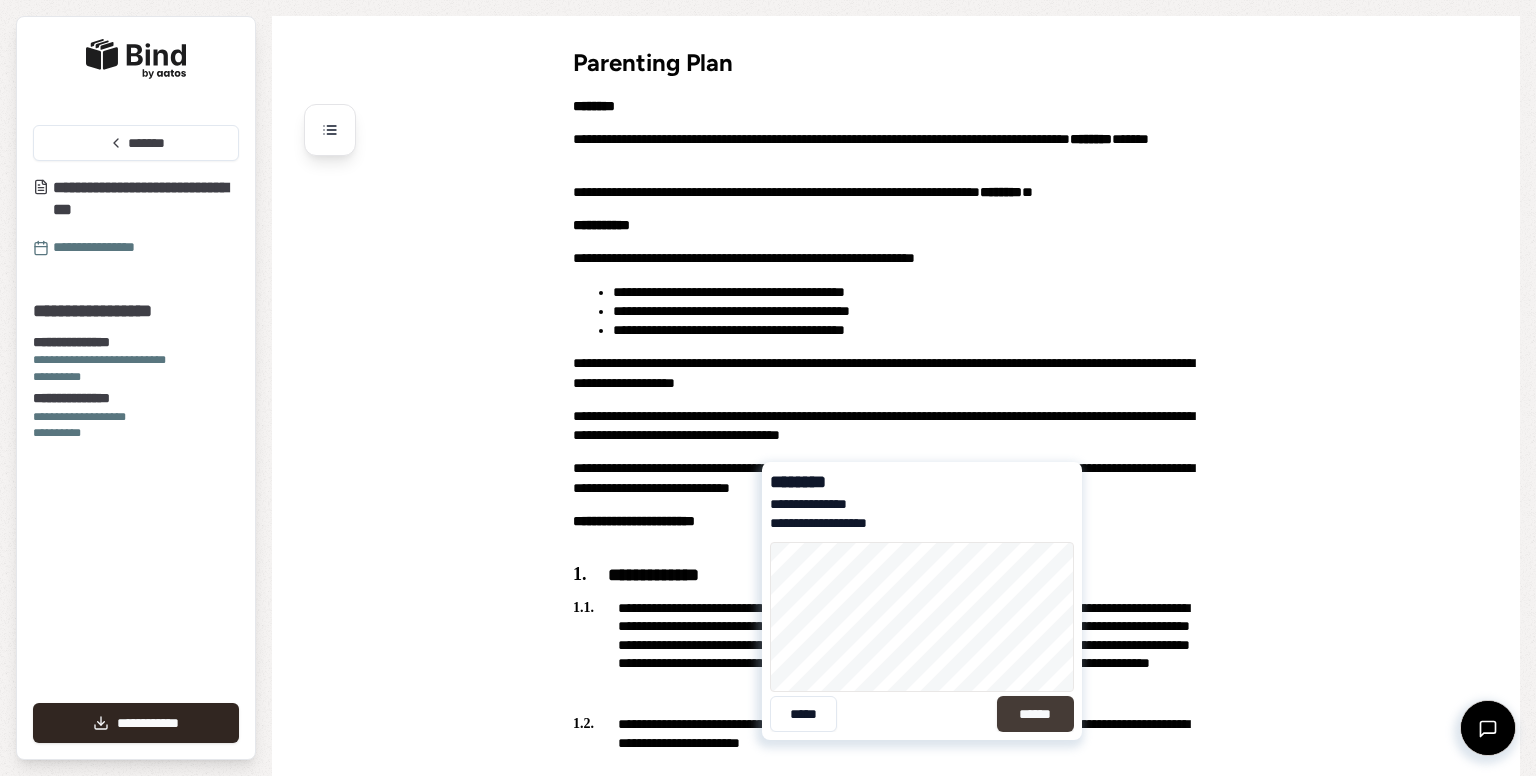 click on "******" at bounding box center (1035, 714) 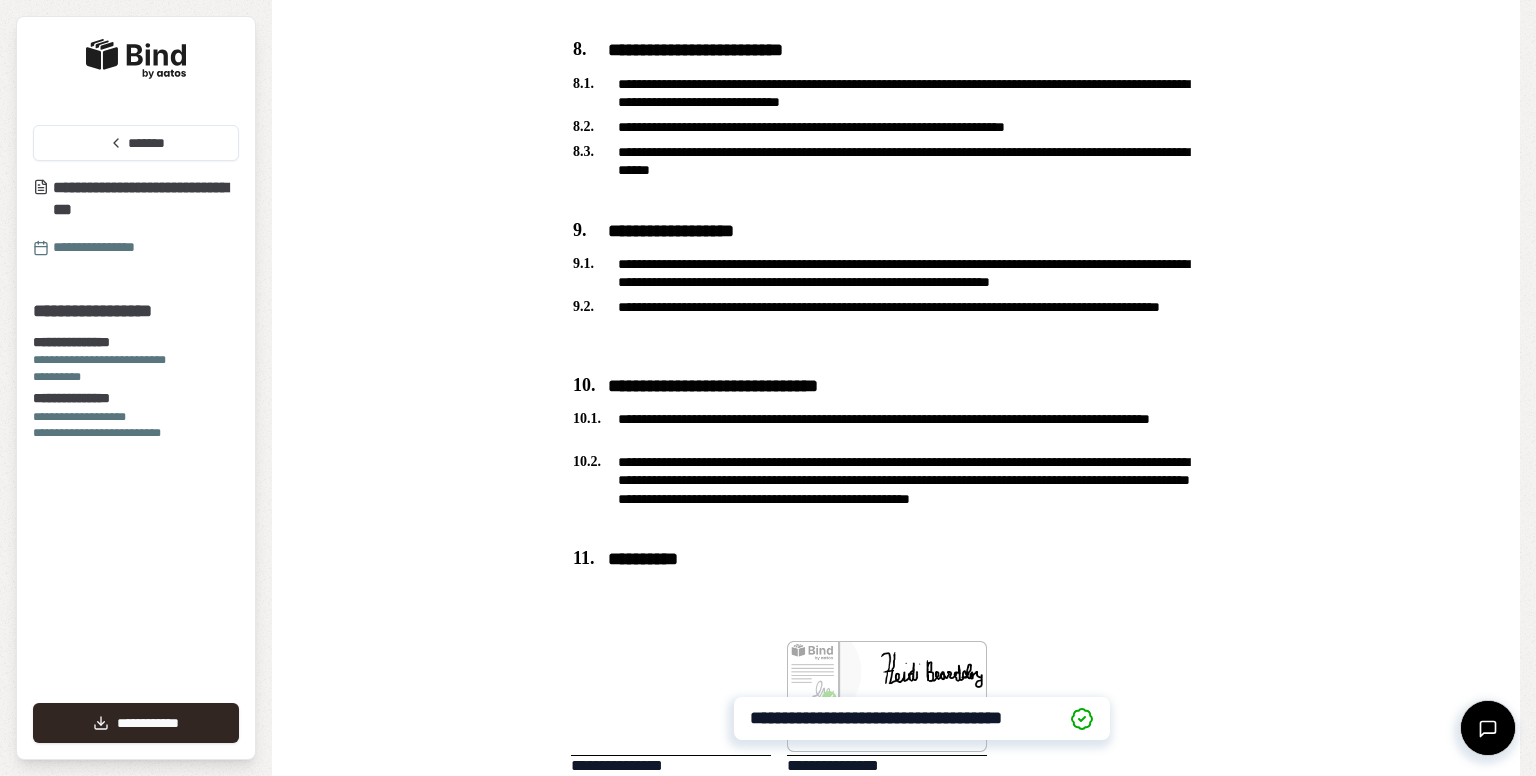 scroll, scrollTop: 2438, scrollLeft: 0, axis: vertical 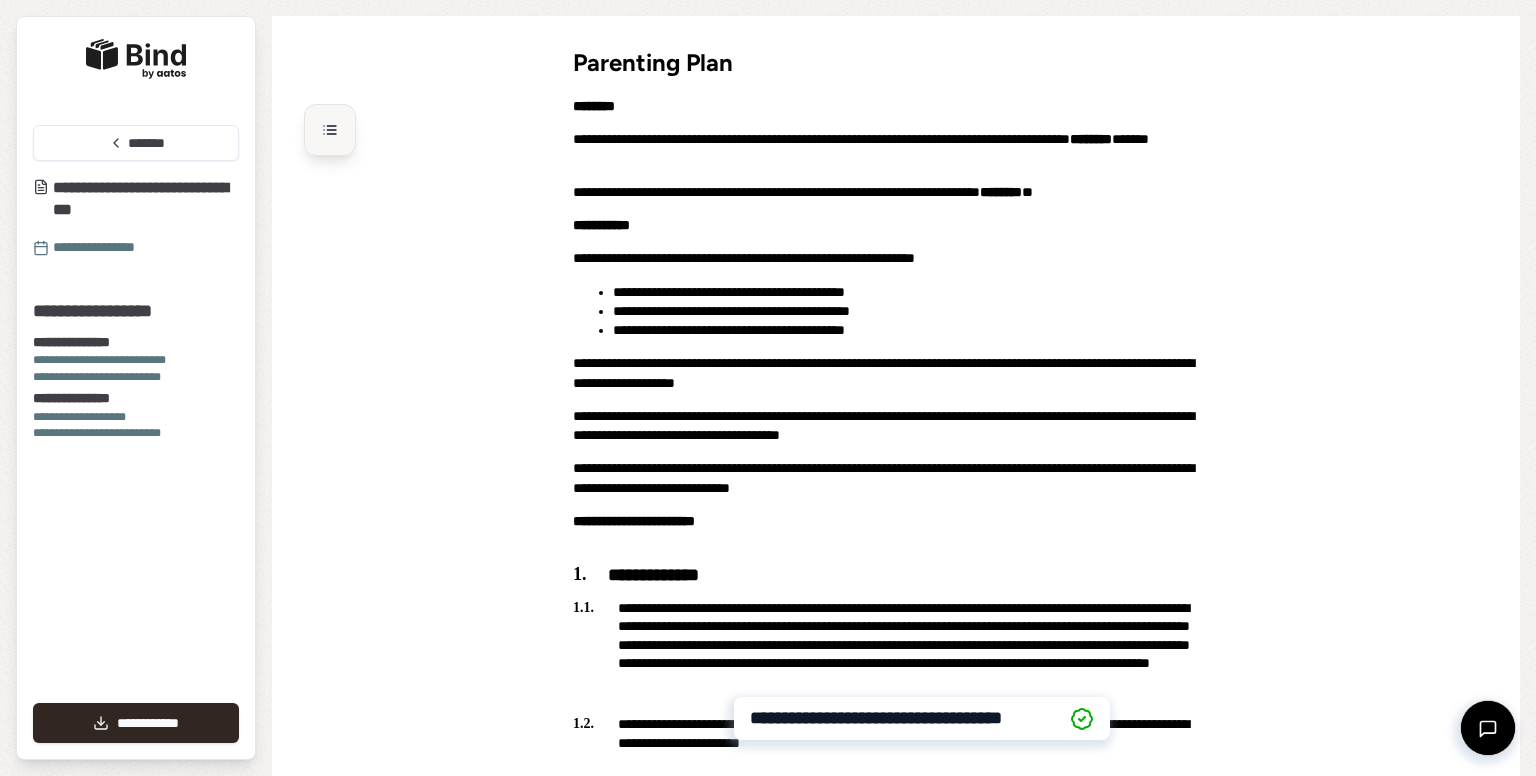 click at bounding box center [330, 130] 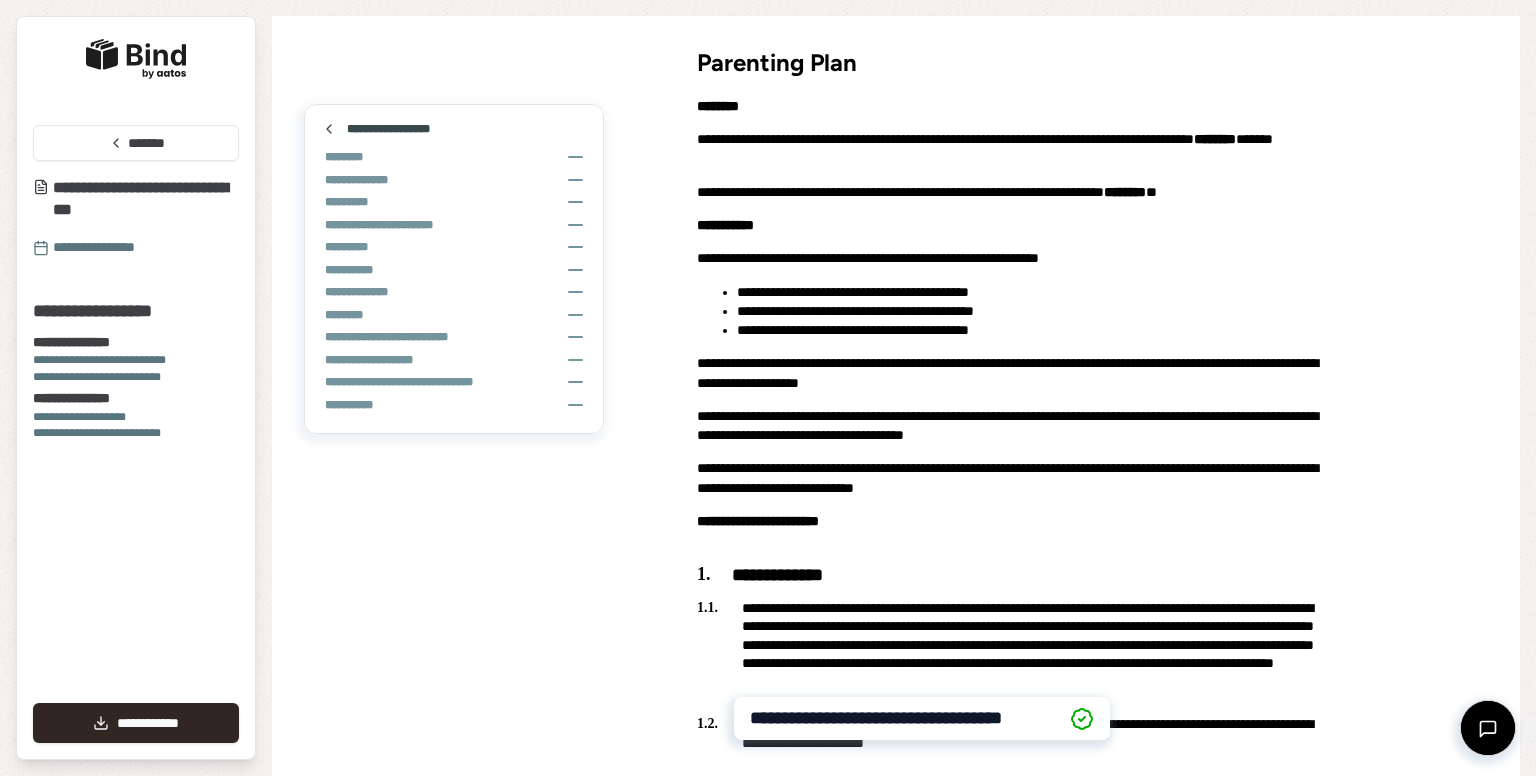 click at bounding box center (329, 129) 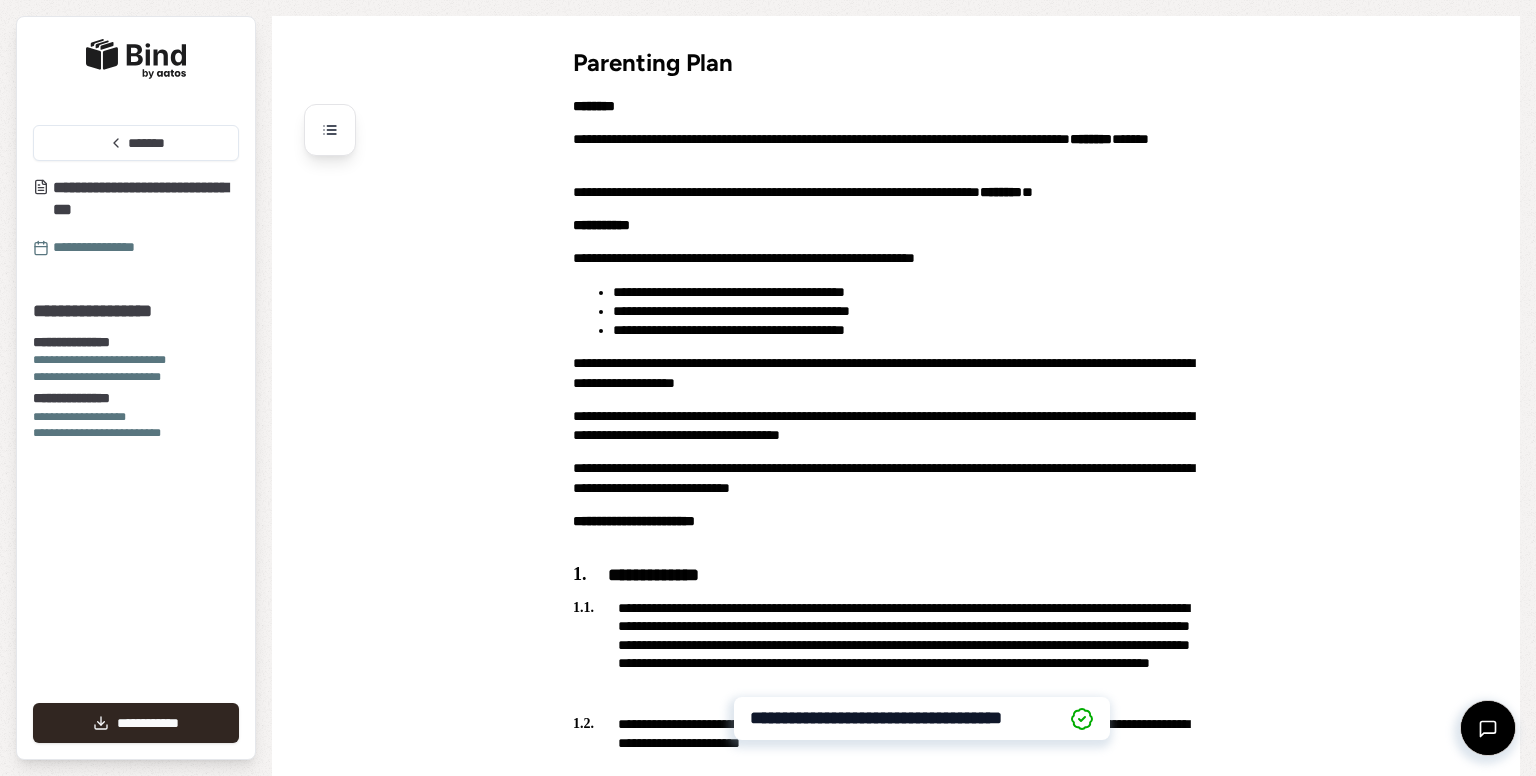click at bounding box center (330, 130) 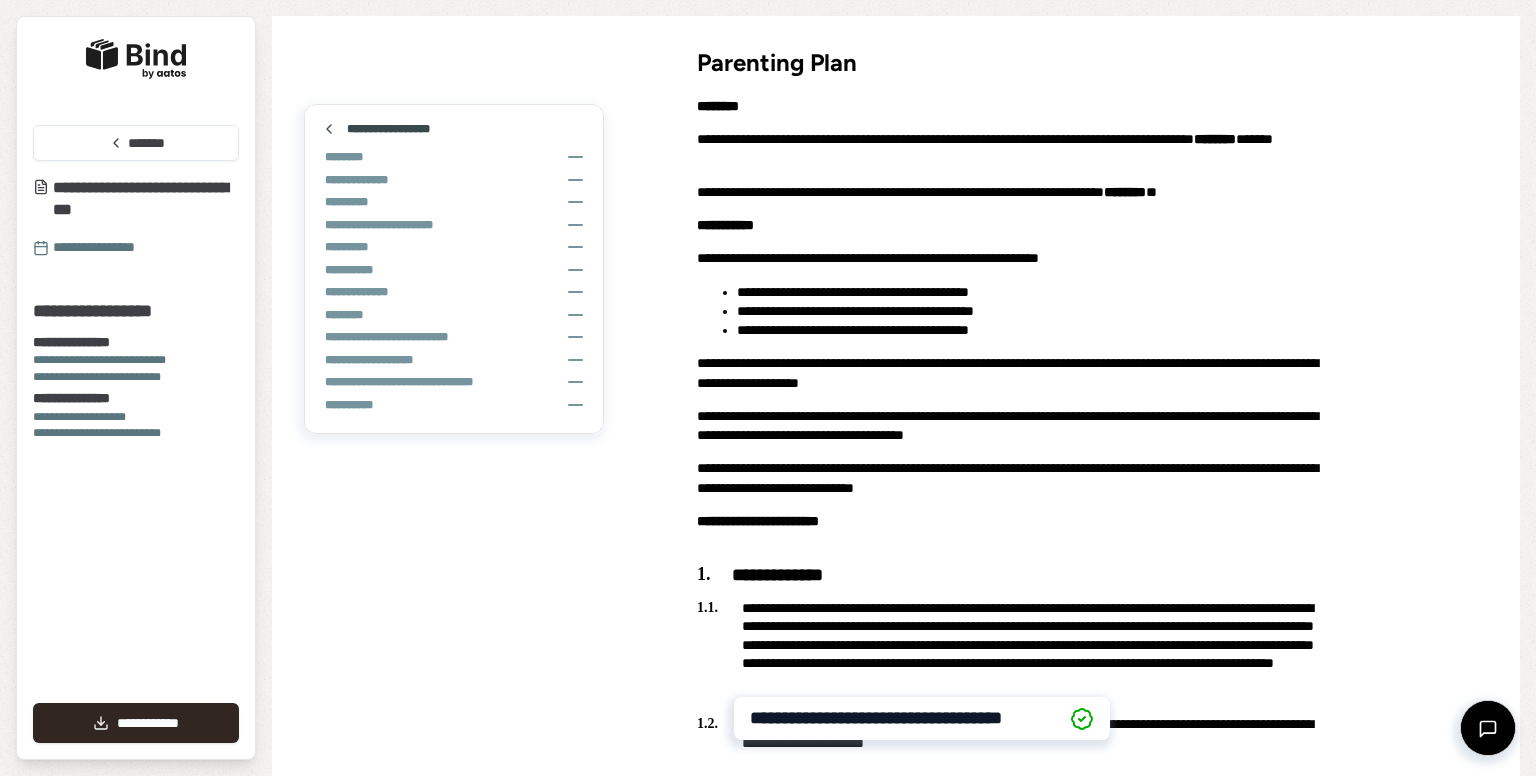 click at bounding box center [329, 129] 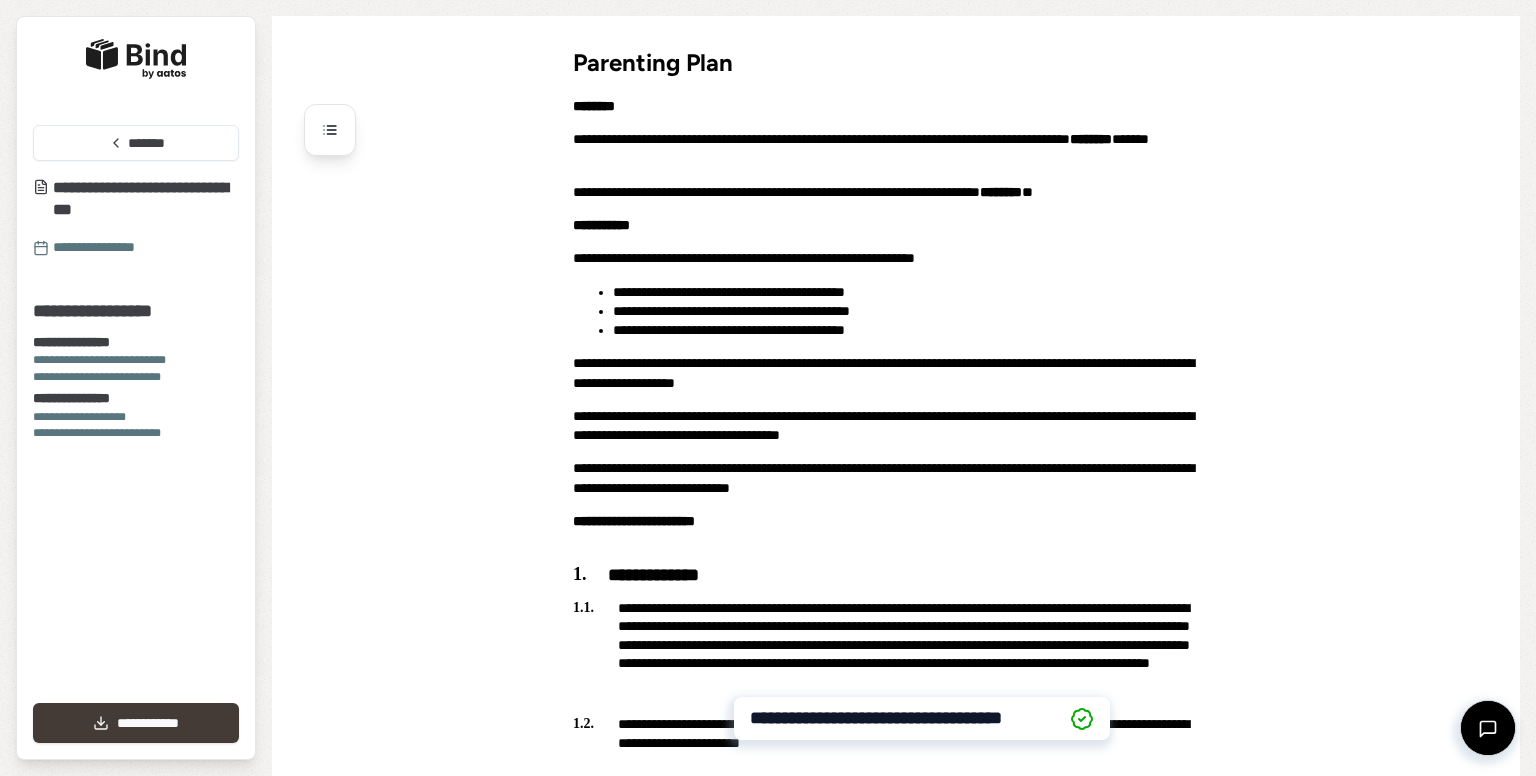 click on "**********" at bounding box center (136, 723) 